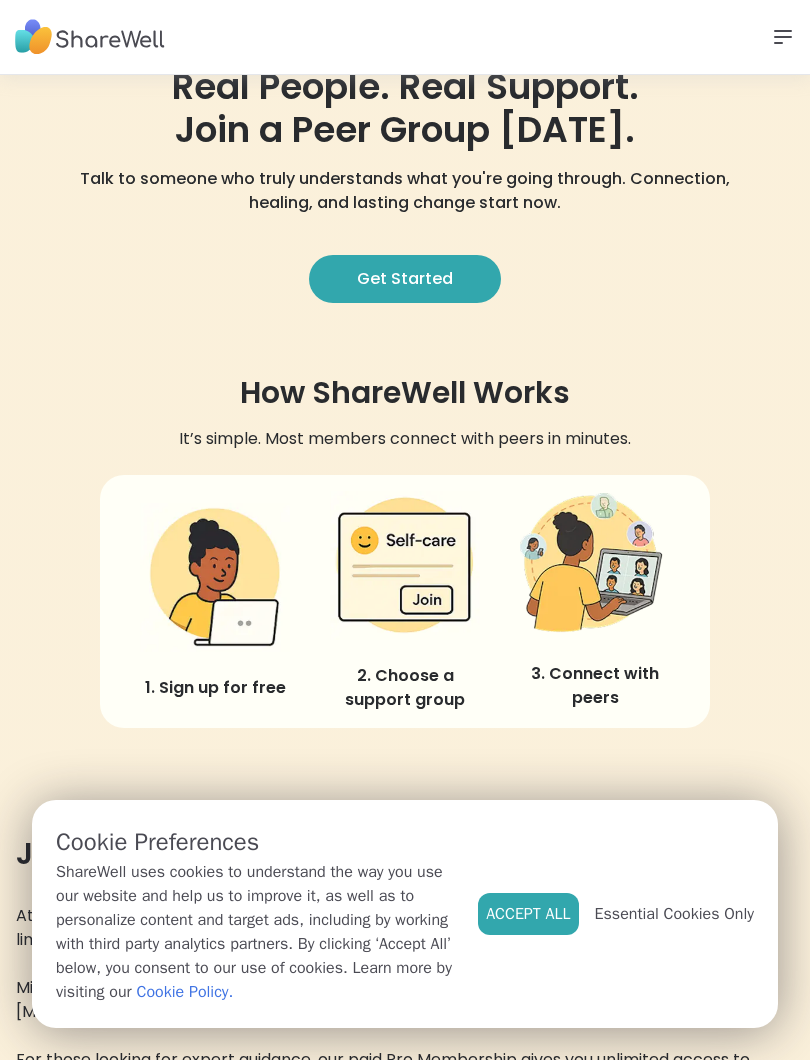 scroll, scrollTop: 73, scrollLeft: 0, axis: vertical 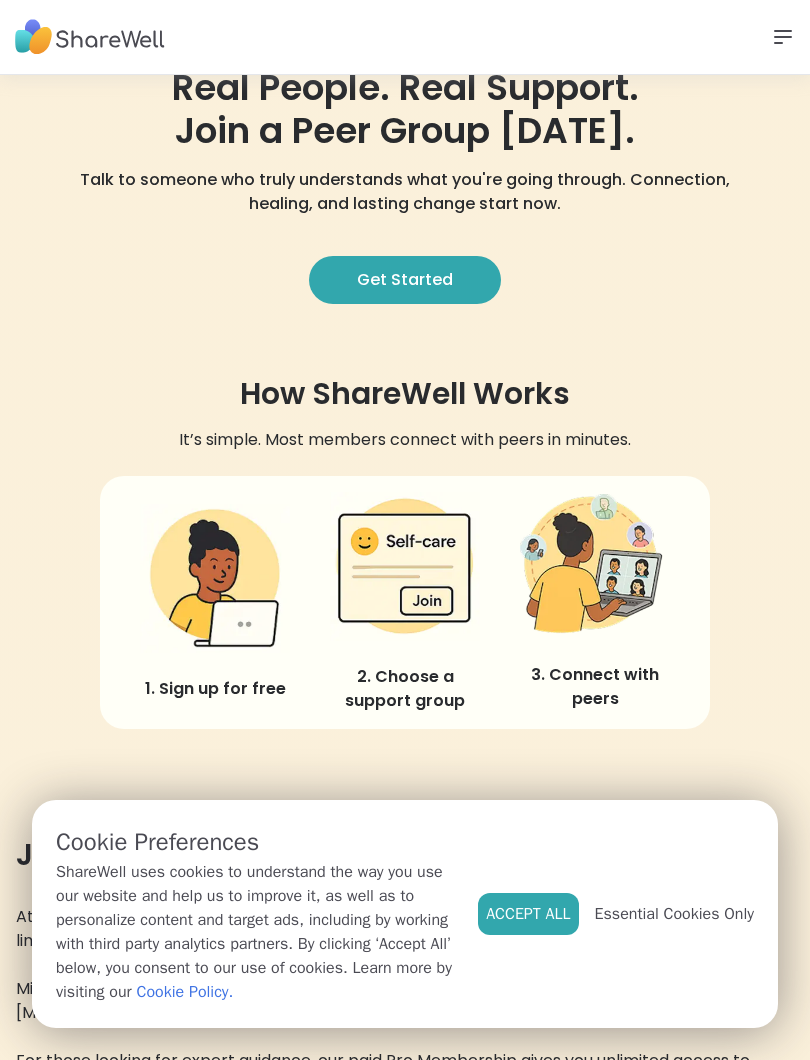 click on "Get Started" at bounding box center (405, 280) 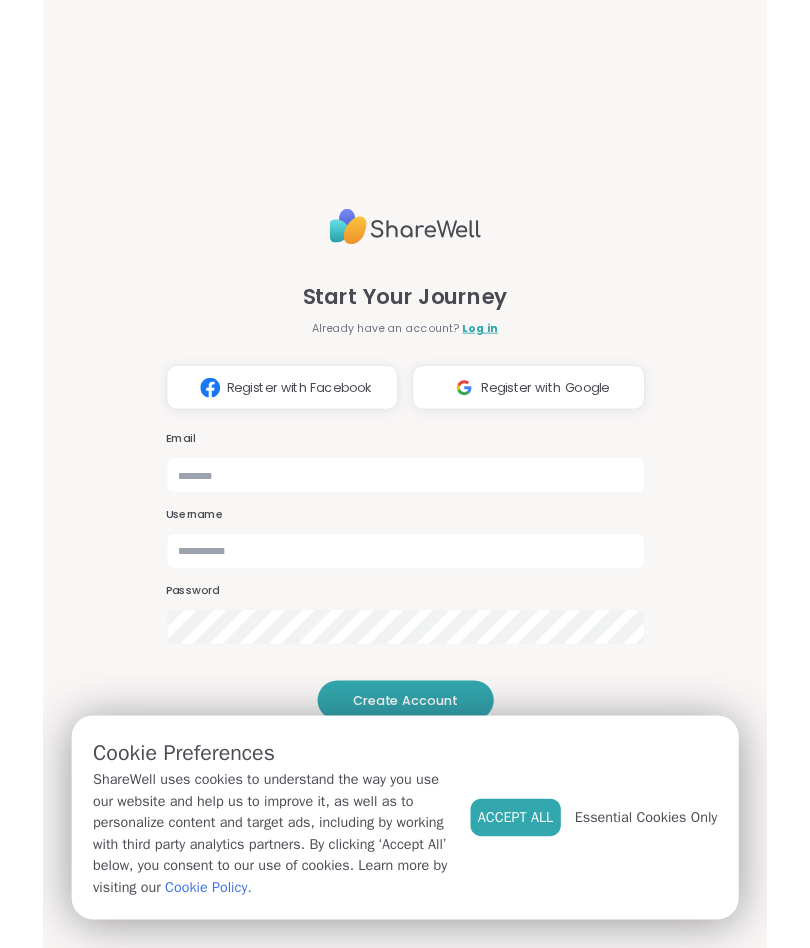 scroll, scrollTop: 0, scrollLeft: 0, axis: both 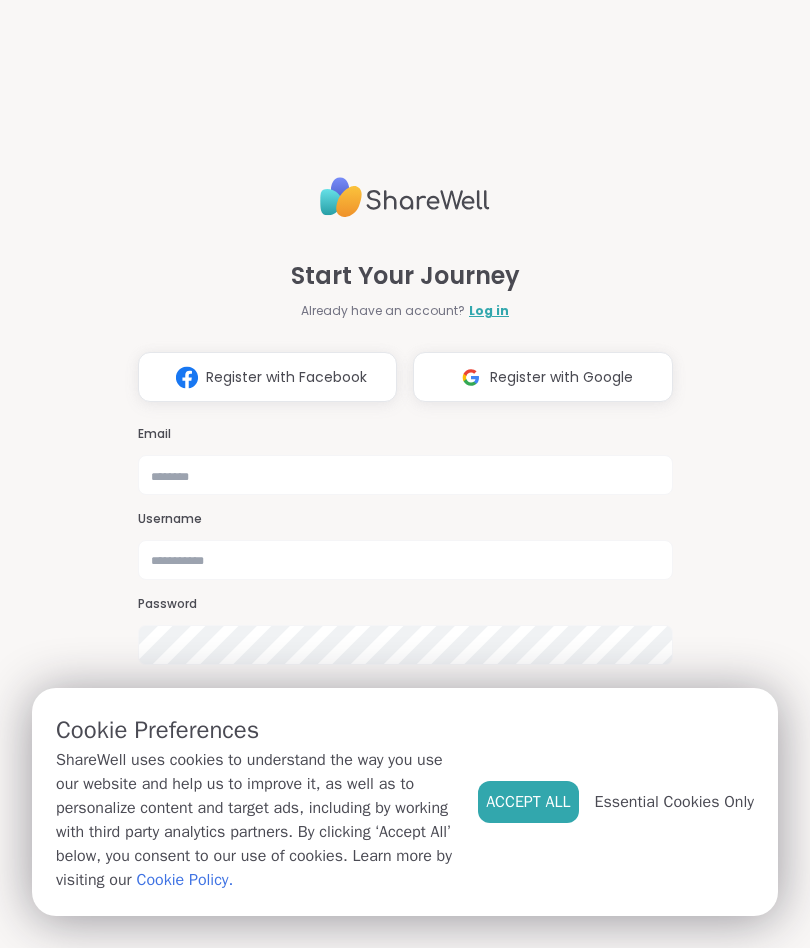 click on "Register with Google" at bounding box center [561, 377] 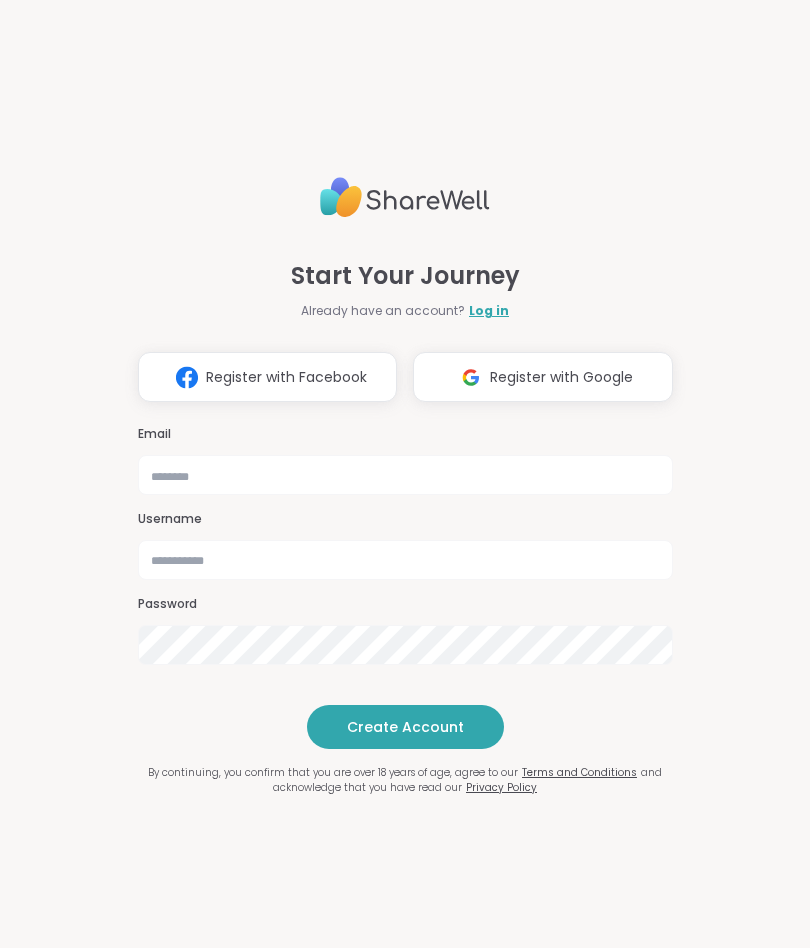 click on "Register with Google" at bounding box center [561, 377] 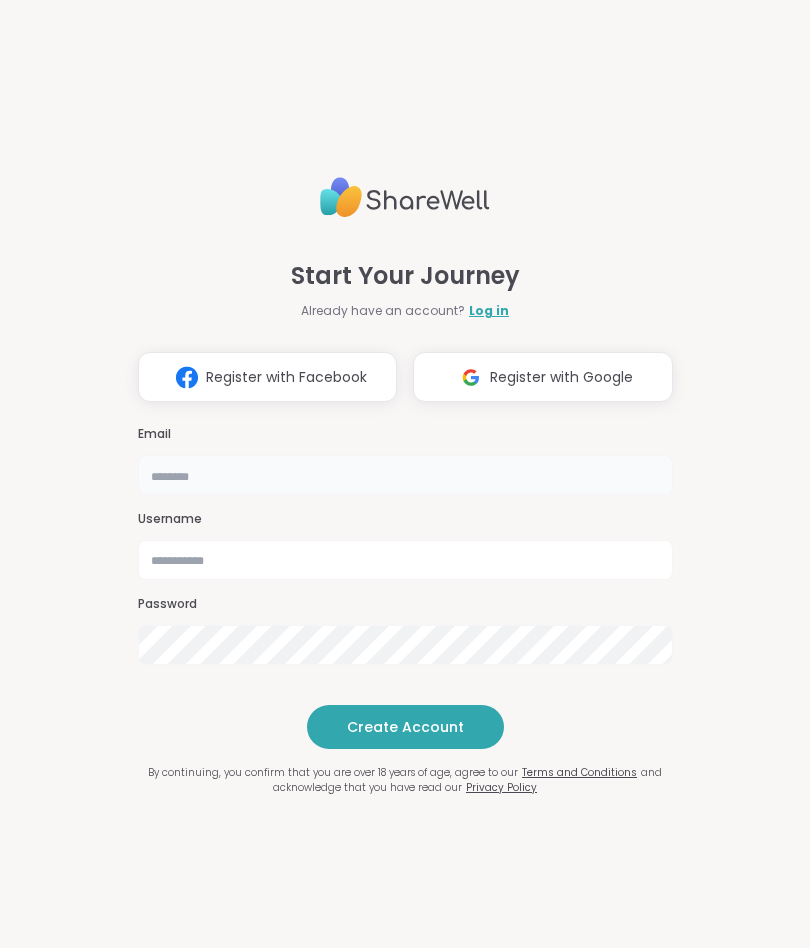 click at bounding box center (405, 475) 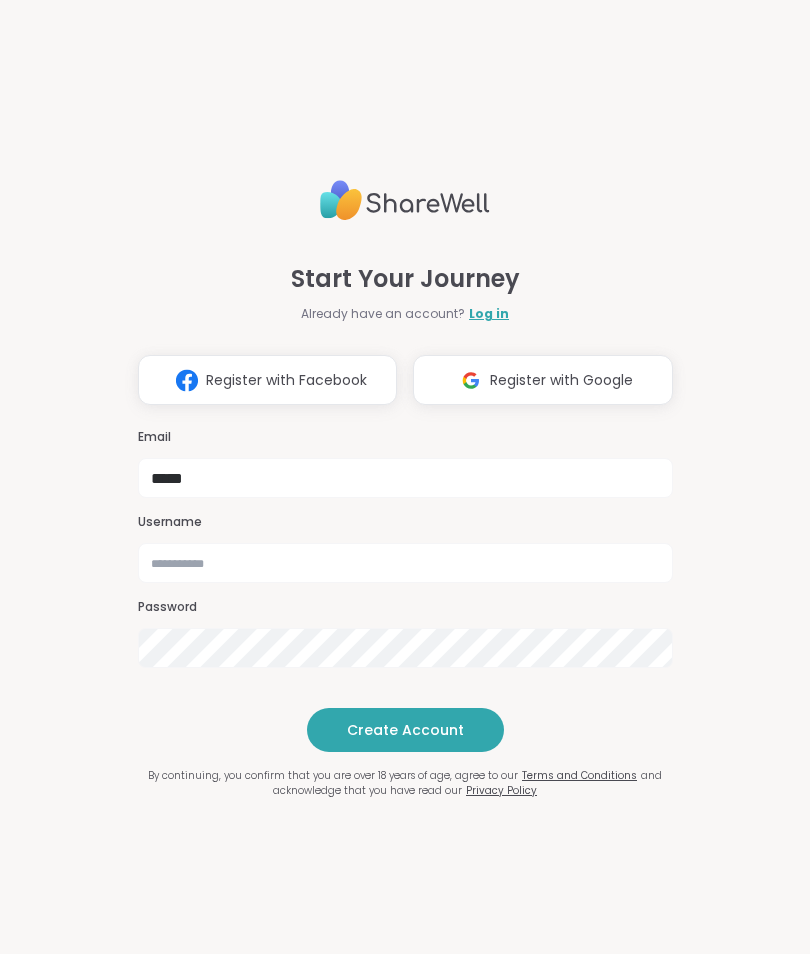 type on "**********" 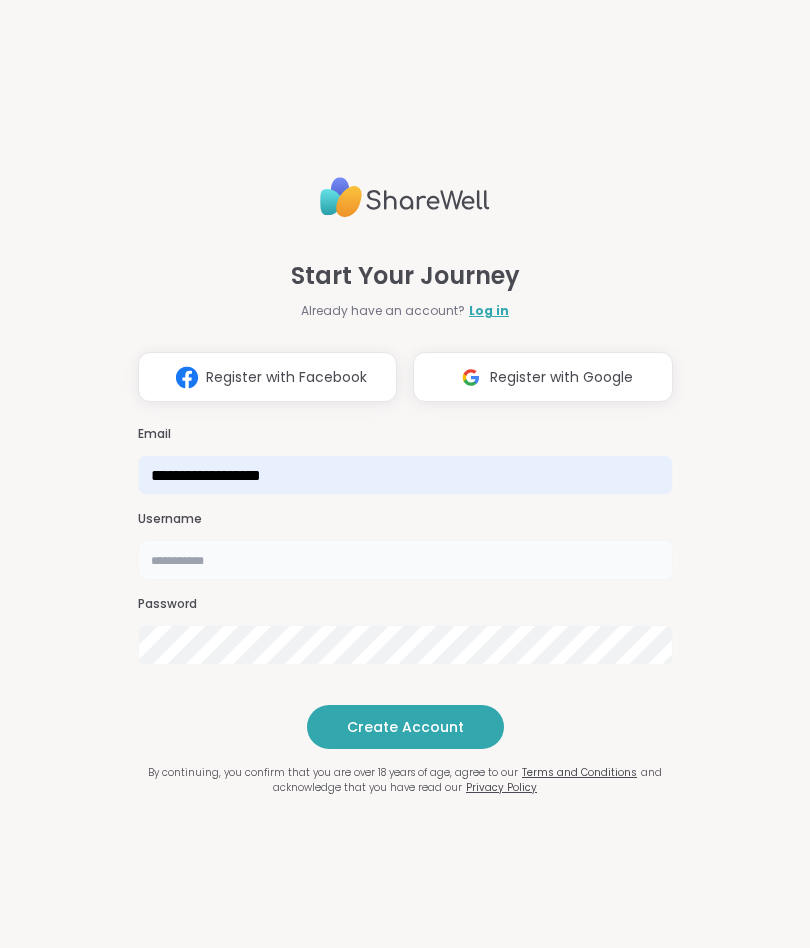 click at bounding box center [405, 560] 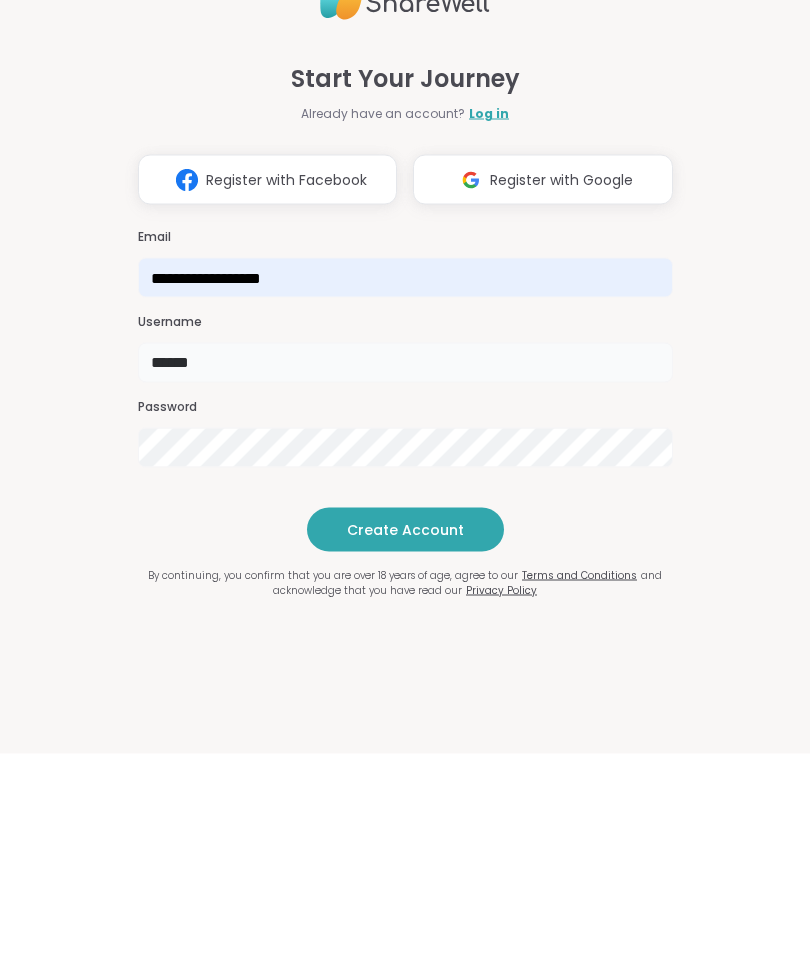 type on "******" 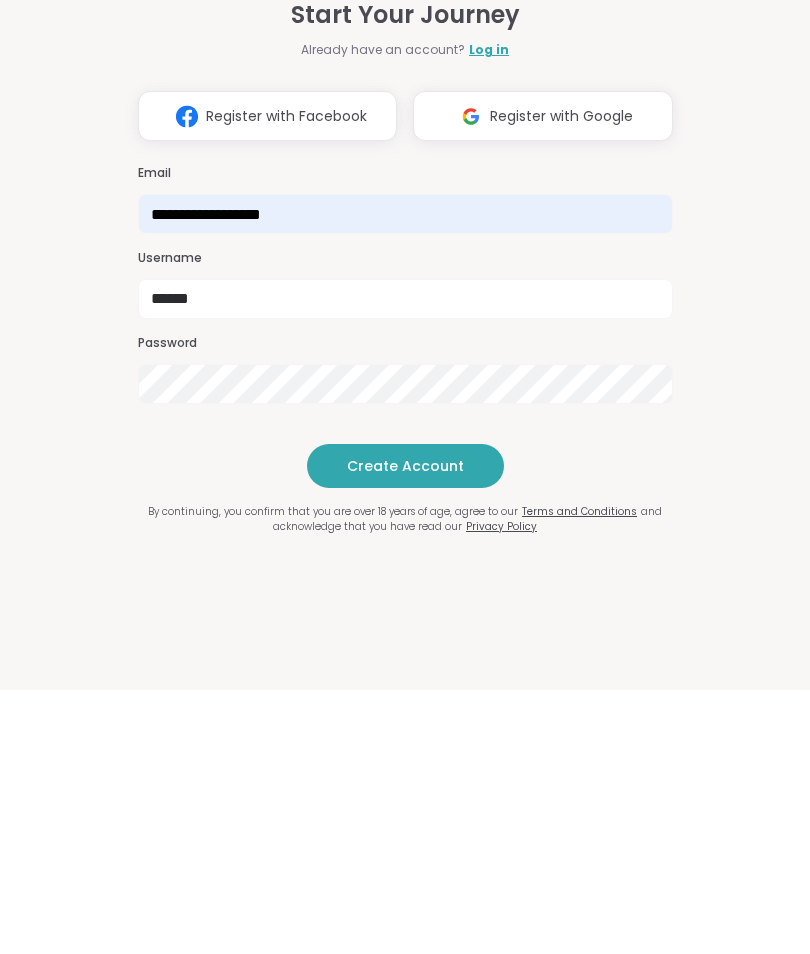 click on "Create Account" at bounding box center [405, 730] 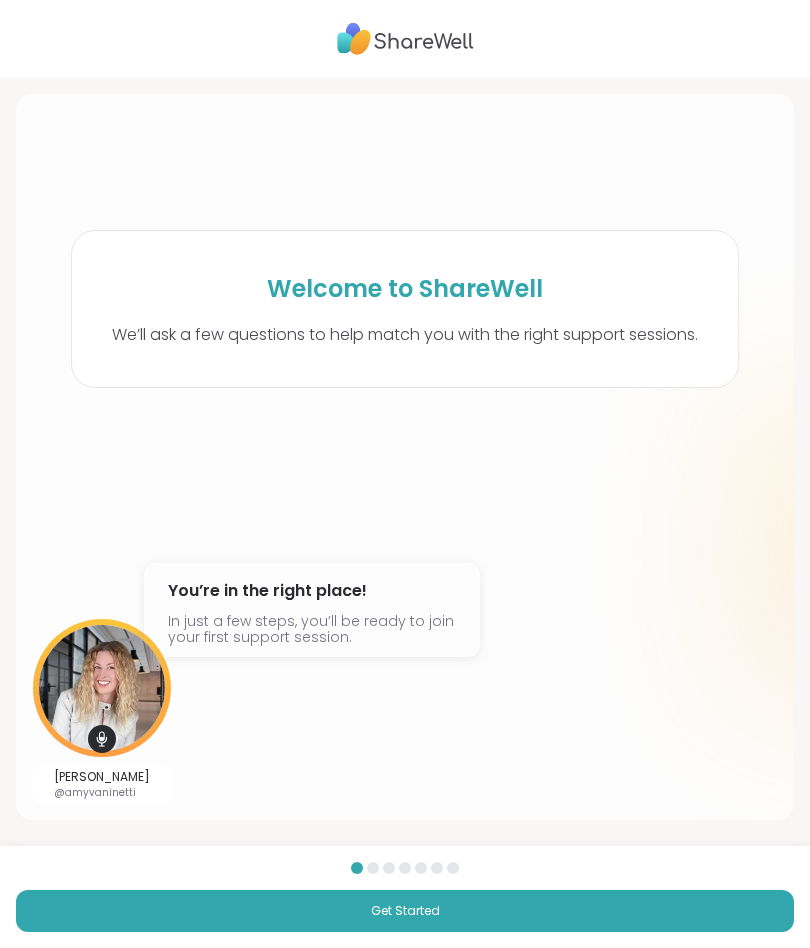 click on "Get Started" at bounding box center [405, 911] 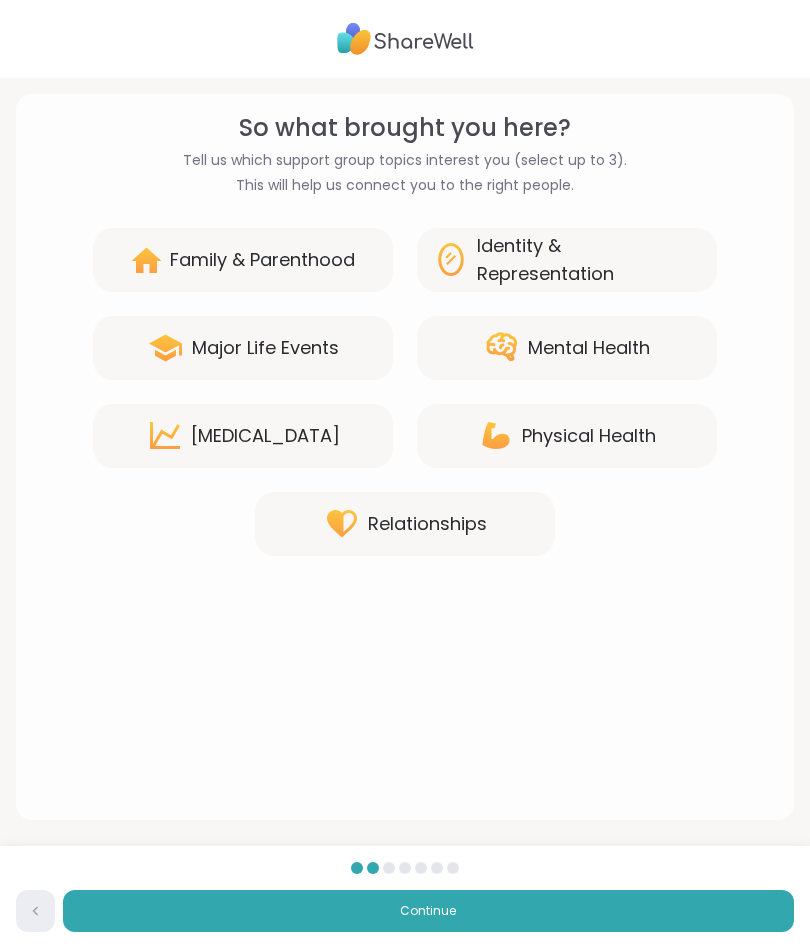 click on "Relationships" at bounding box center (427, 524) 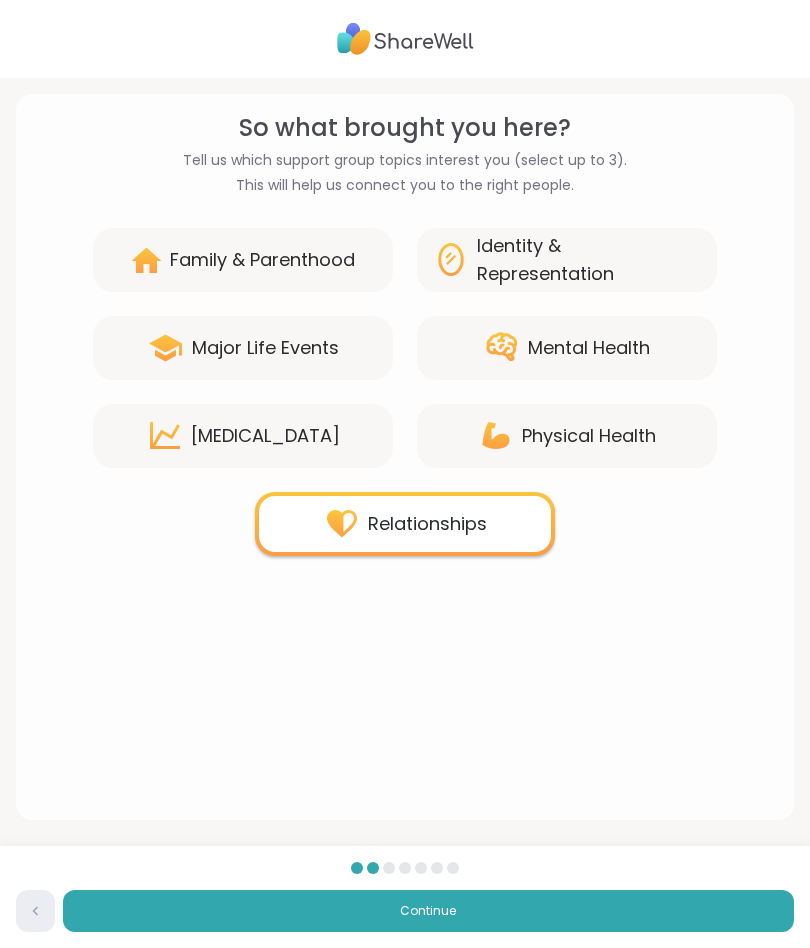 click on "Continue" at bounding box center (428, 911) 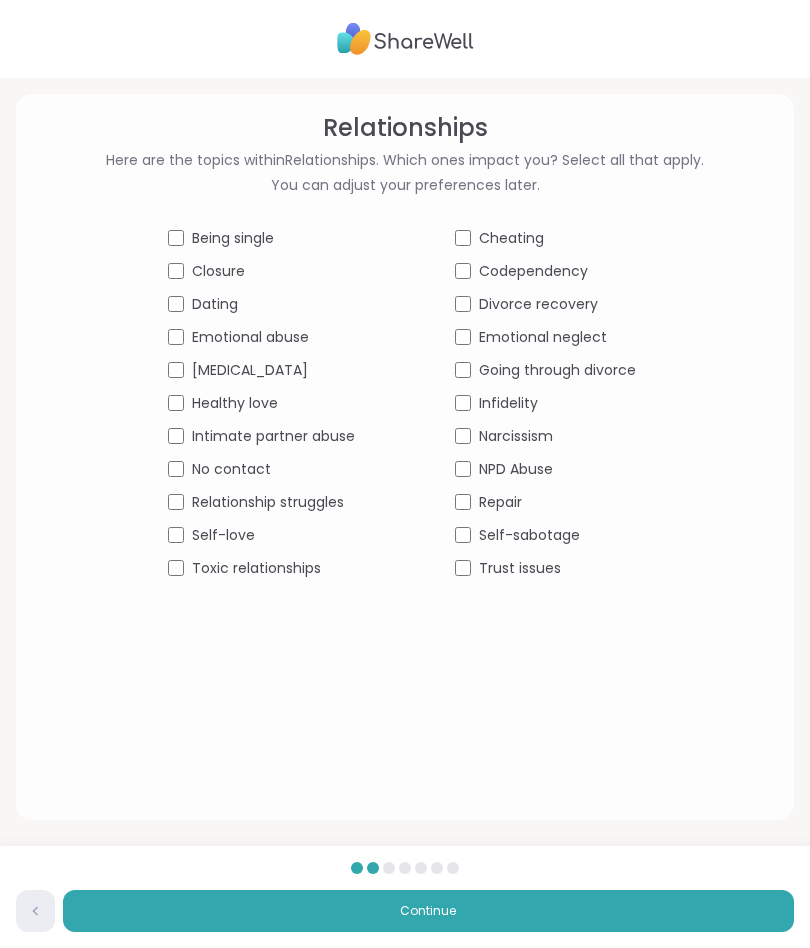 click on "Emotional neglect" at bounding box center (548, 337) 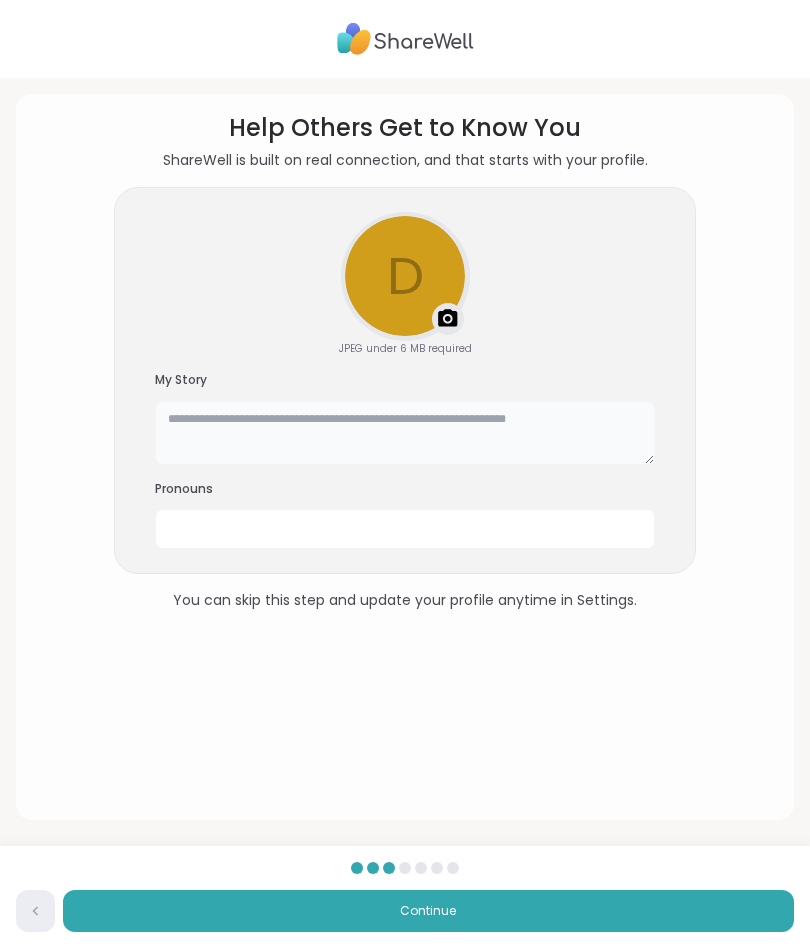 click at bounding box center (405, 433) 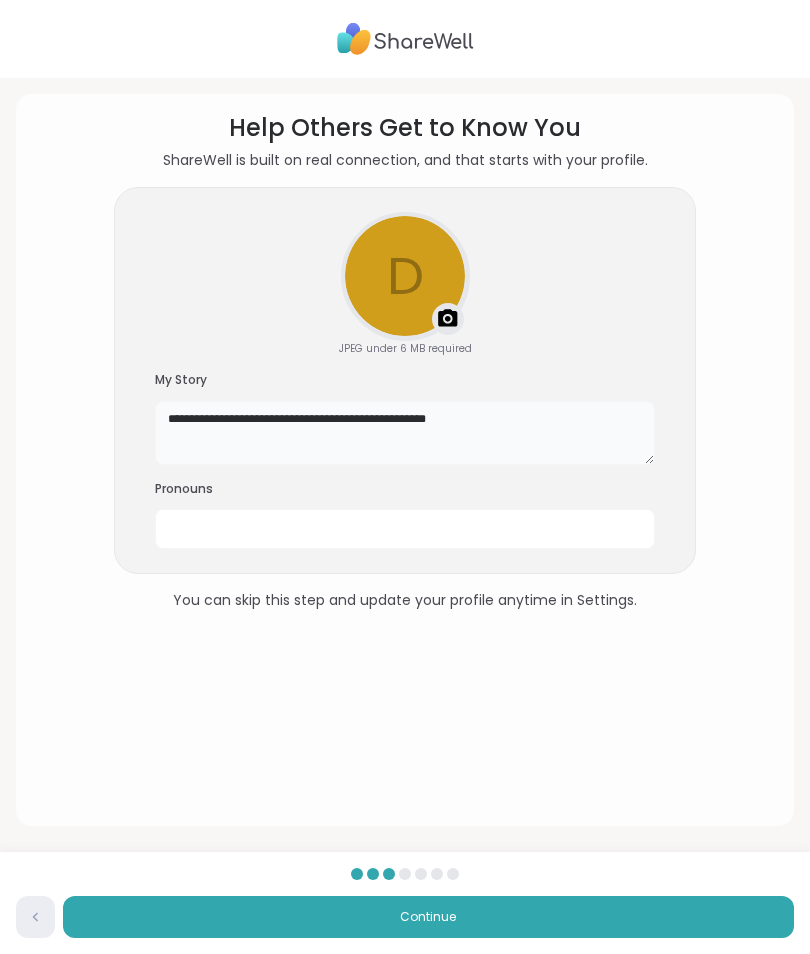 type on "**********" 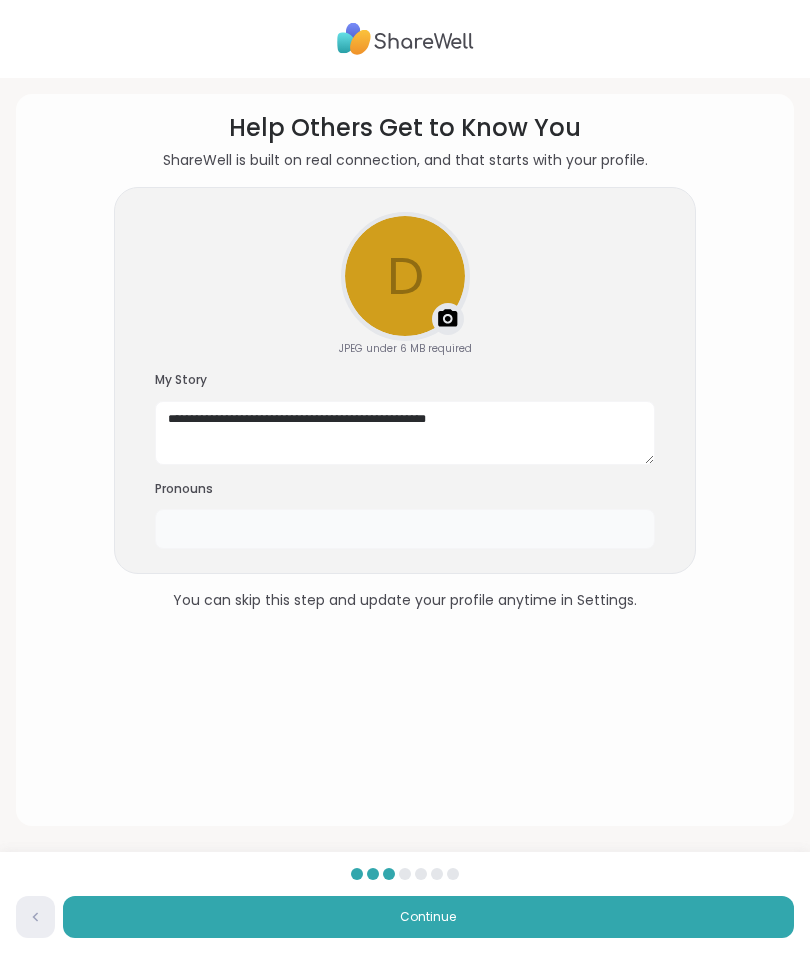 click at bounding box center [405, 529] 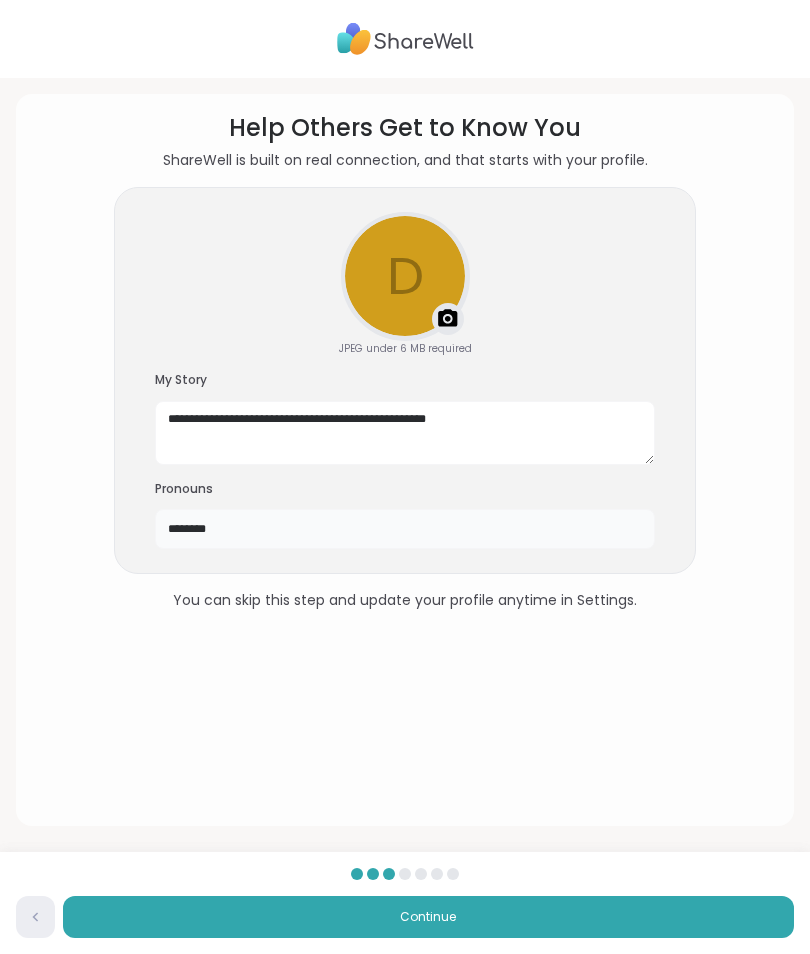 type on "********" 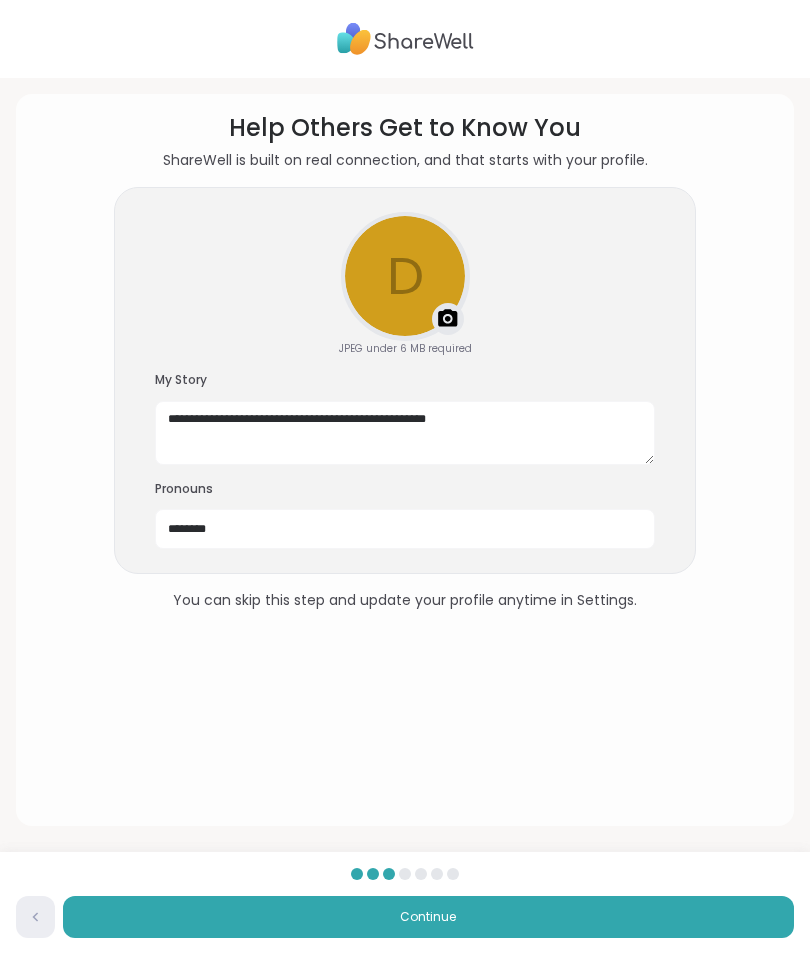 click on "Upload a profile photo" at bounding box center (405, 276) 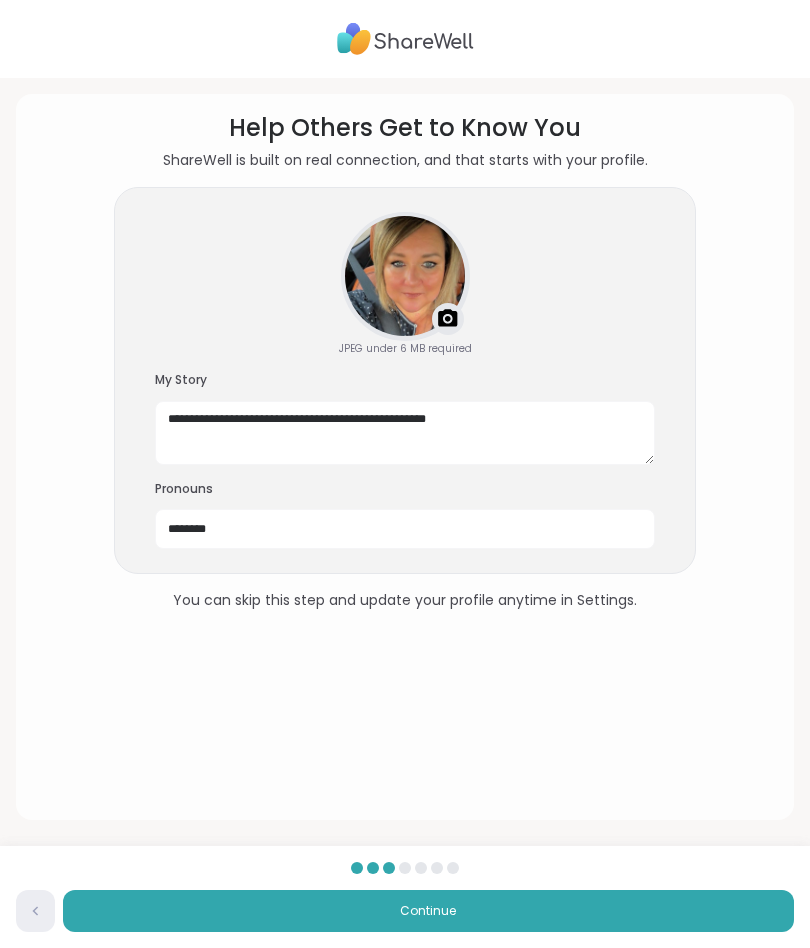 click on "Continue" at bounding box center (428, 911) 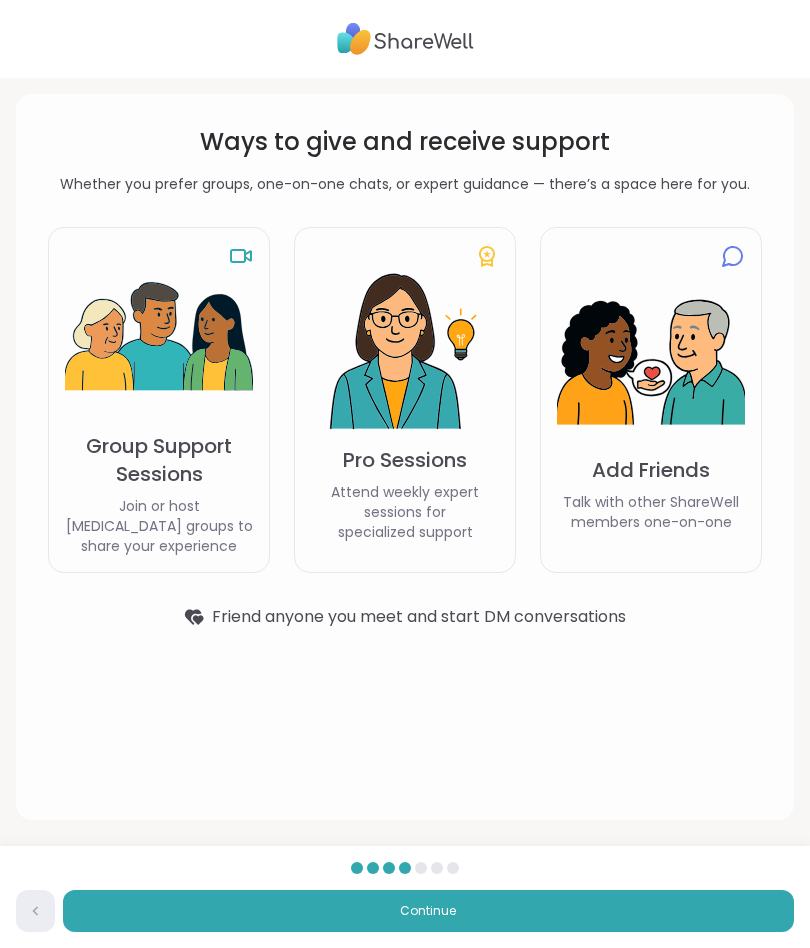 click on "Add Friends" at bounding box center (651, 470) 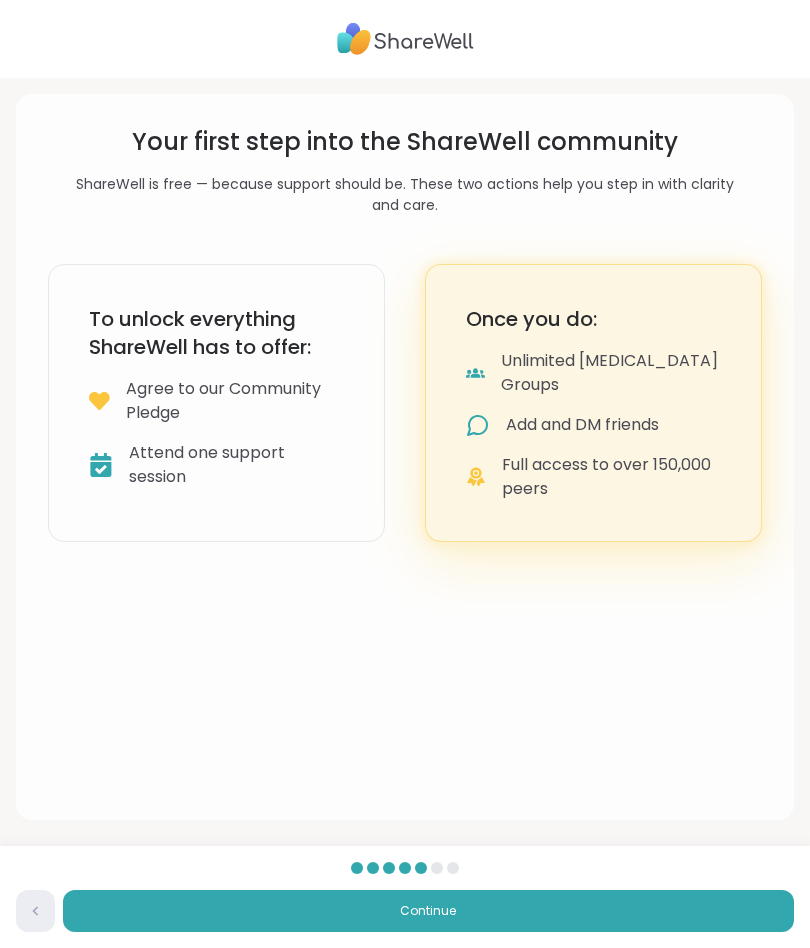 click on "Attend one support session" at bounding box center [236, 465] 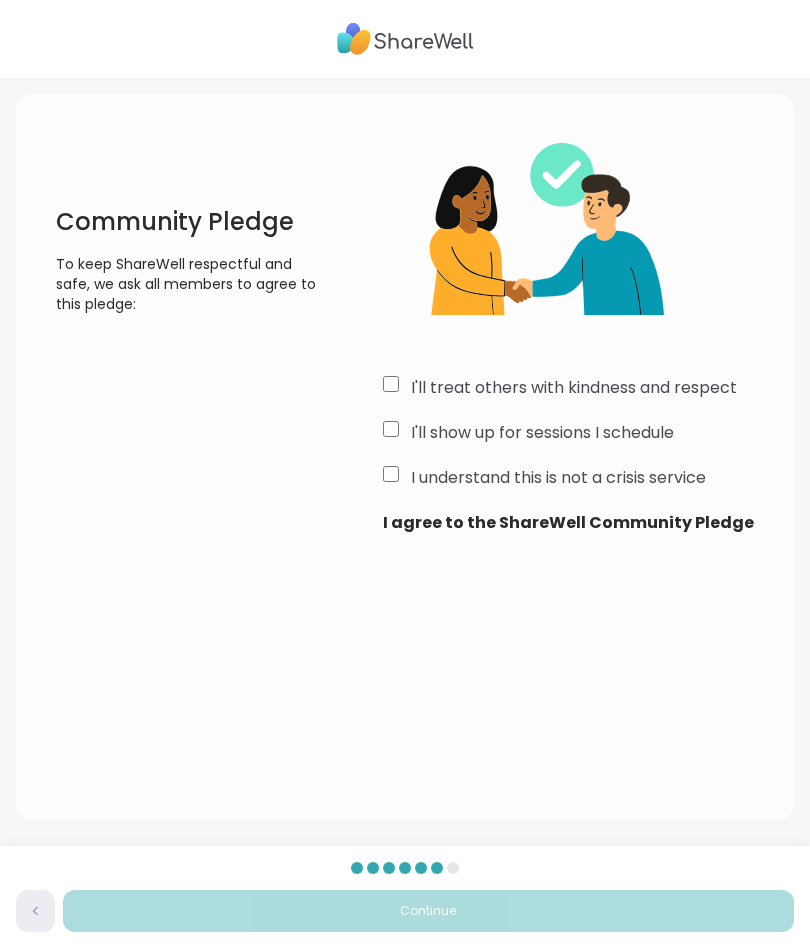 click at bounding box center (533, 235) 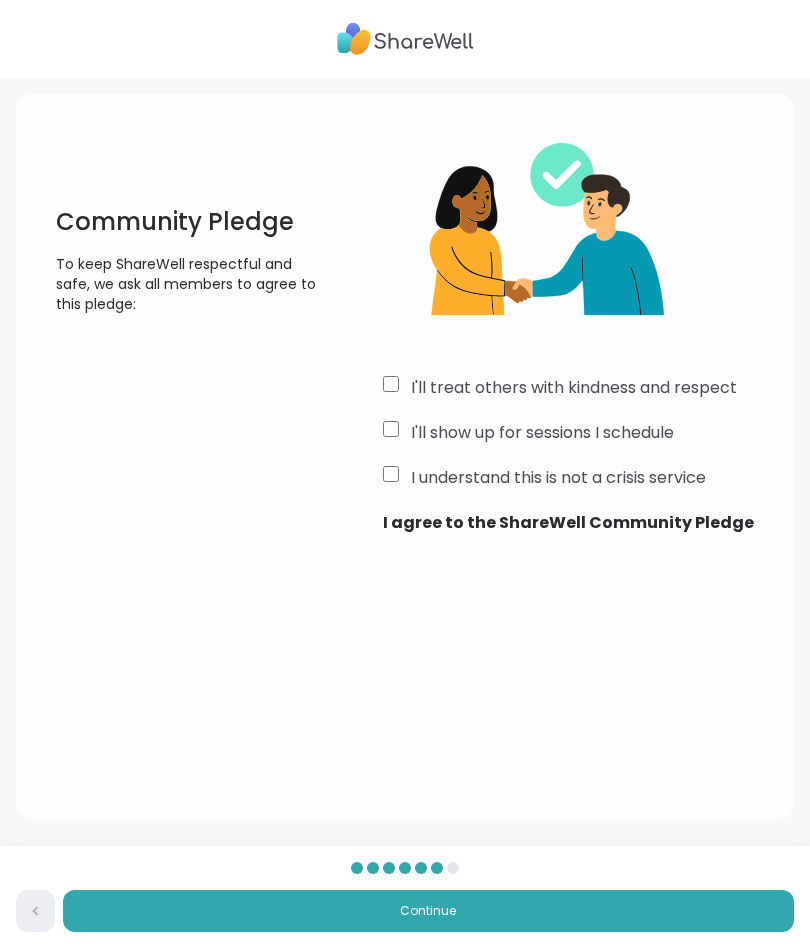 click on "Continue" at bounding box center (428, 911) 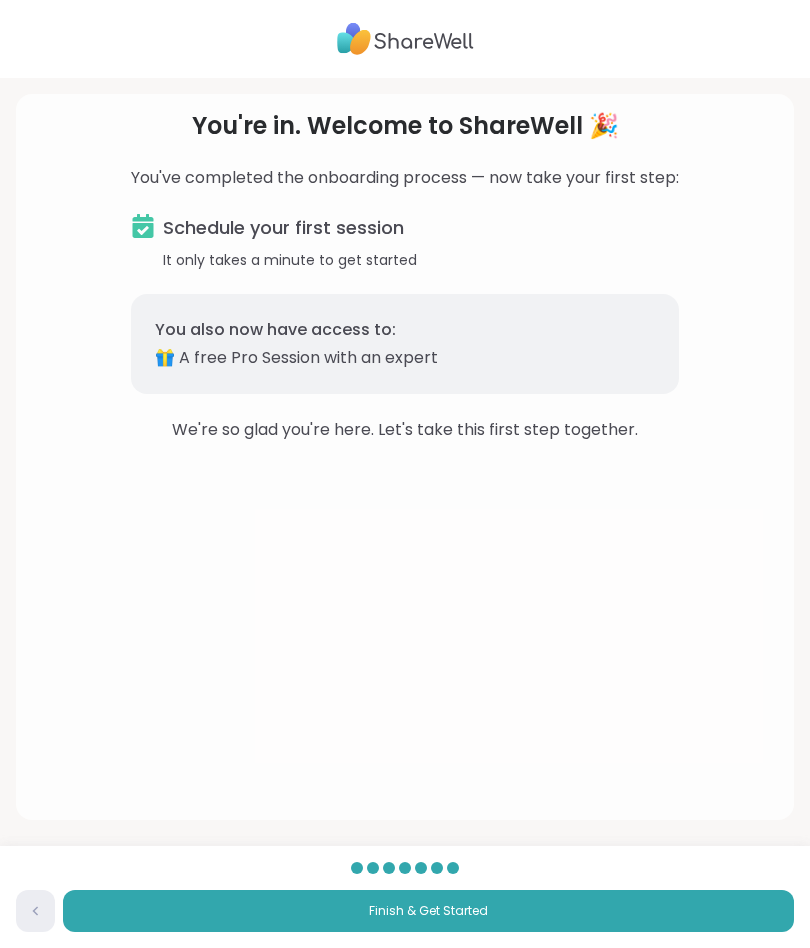 click on "Finish & Get Started" at bounding box center [428, 911] 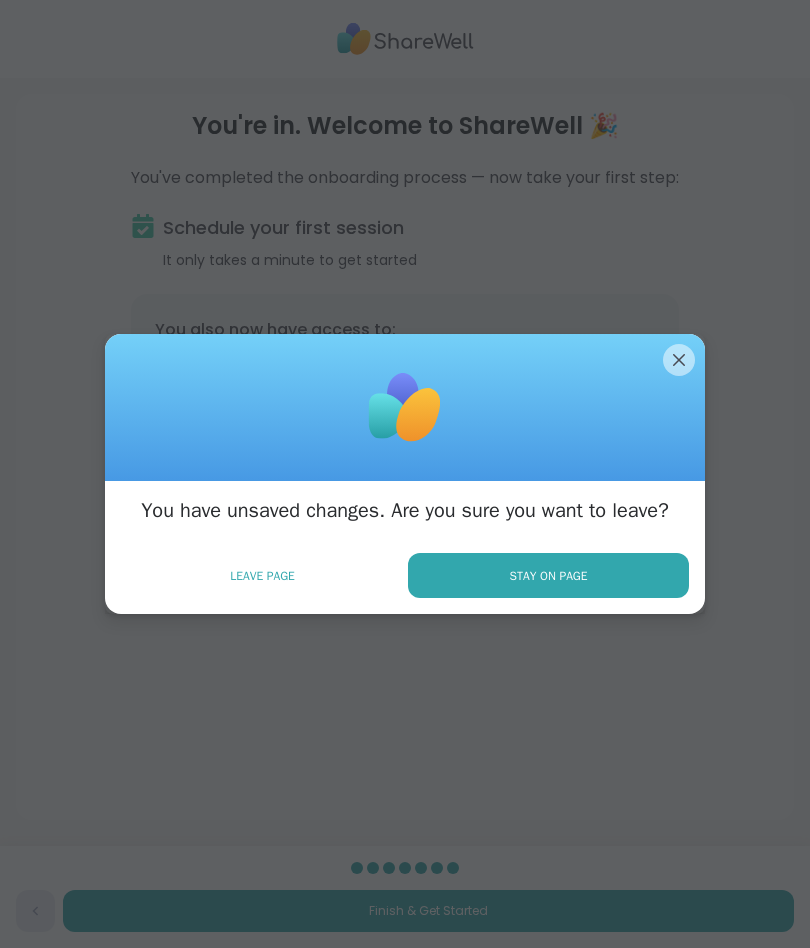 click on "Stay on Page" at bounding box center [549, 576] 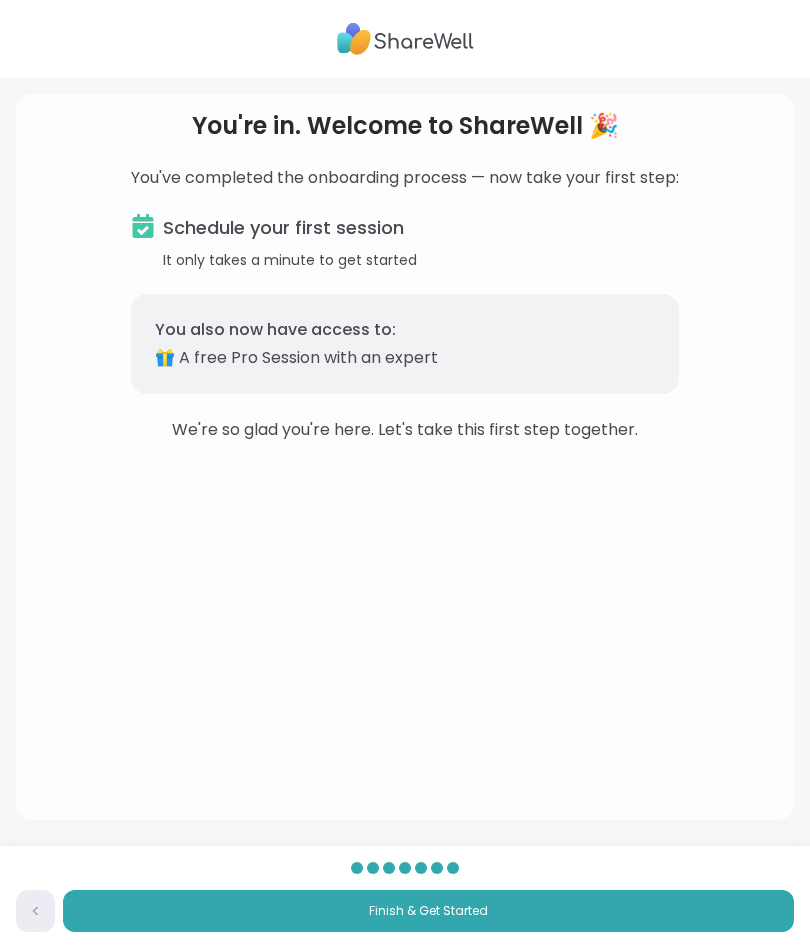 click on "It only takes a minute to get started" at bounding box center [421, 260] 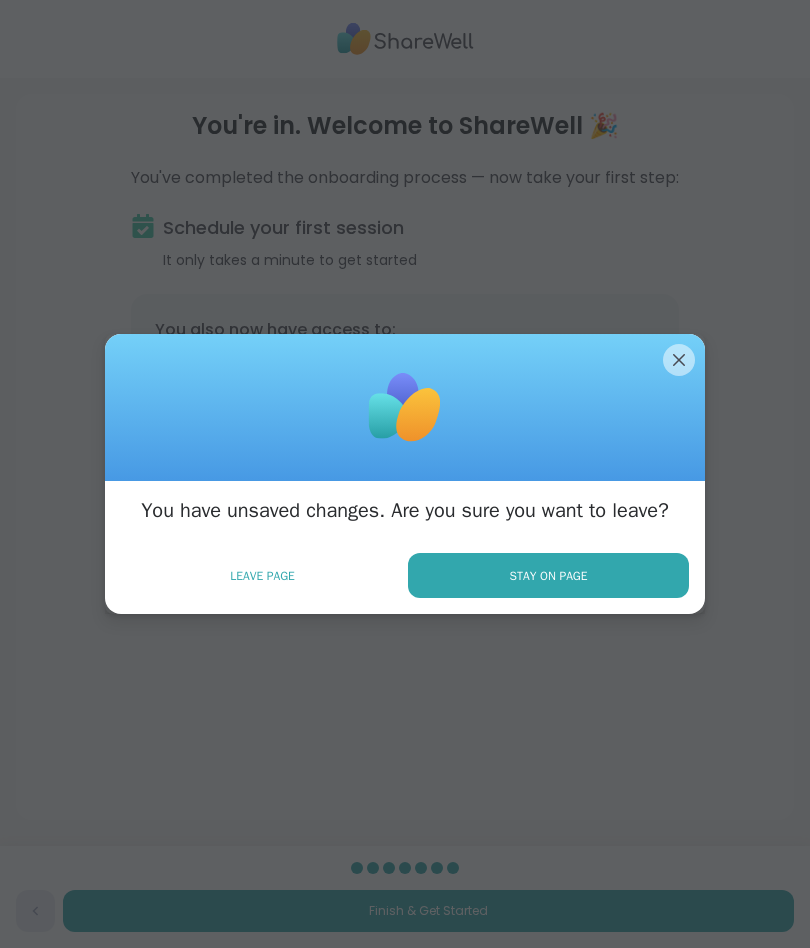 click on "Stay on Page" at bounding box center (548, 575) 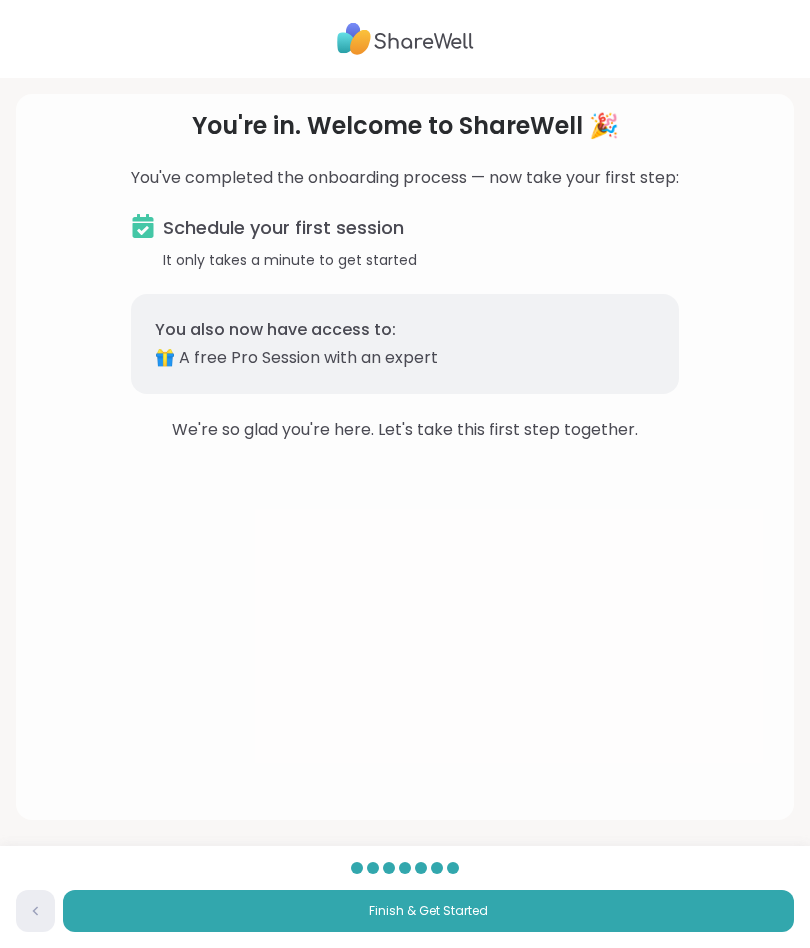click on "Schedule your first session" at bounding box center [405, 228] 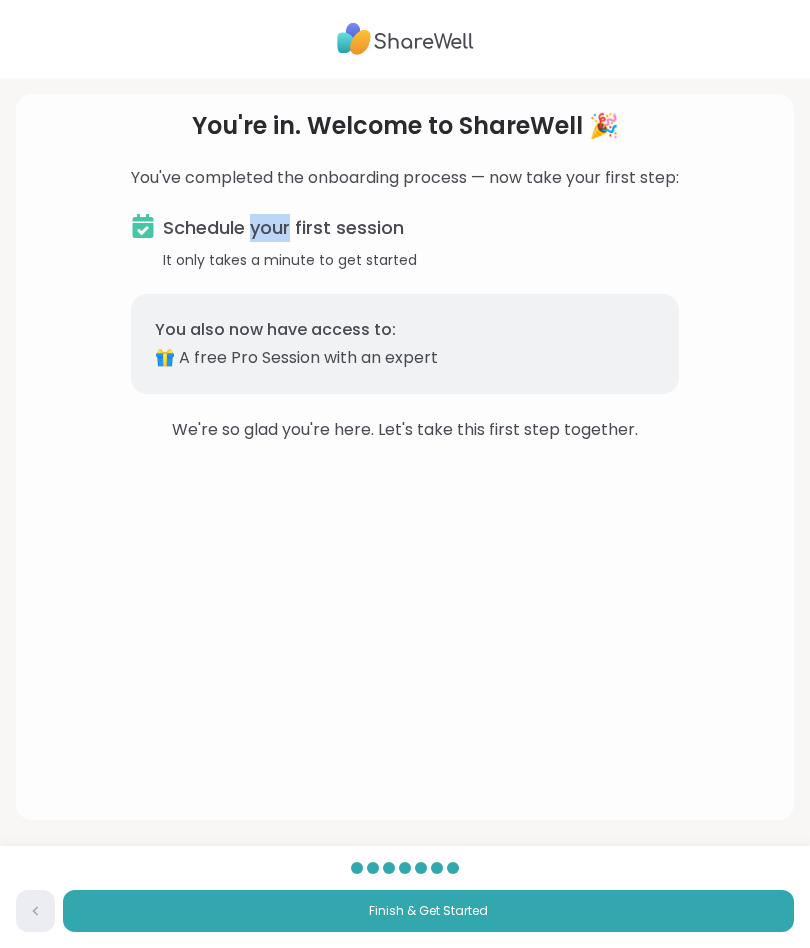 click on "You're in. Welcome to ShareWell 🎉 You've completed the onboarding process — now take your first step: Schedule your first session It only takes a minute to get started You also now have access to: 🎁 A free Pro Session with an expert We're so glad you're here. Let's take this first step together." at bounding box center [405, 457] 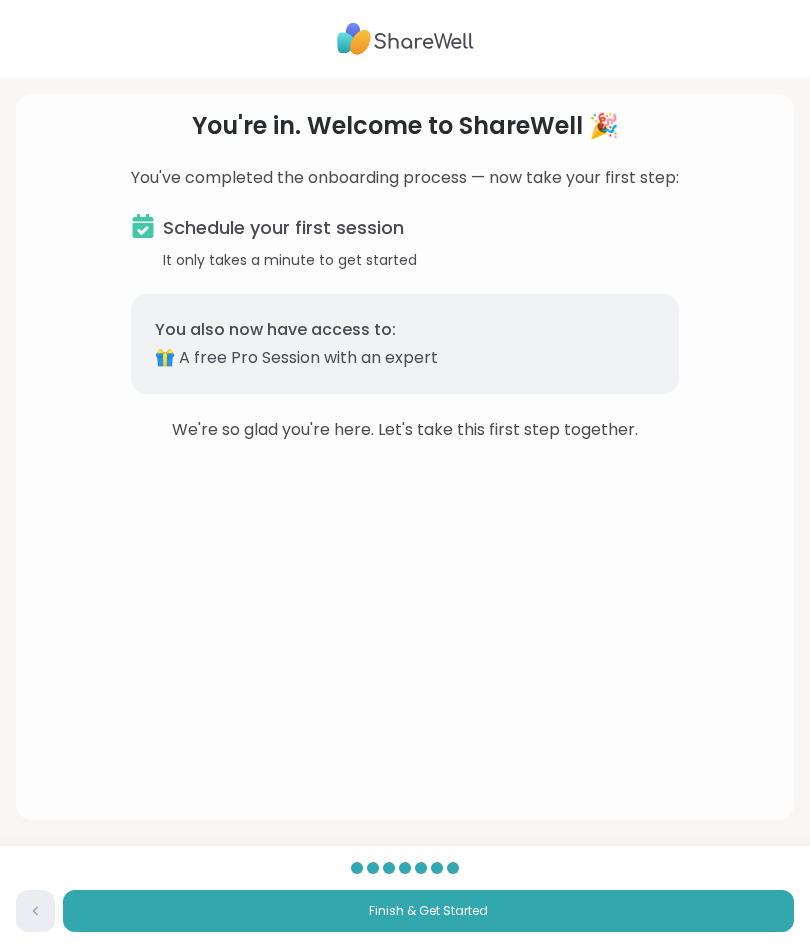 click on "You also now have access to:" at bounding box center [405, 330] 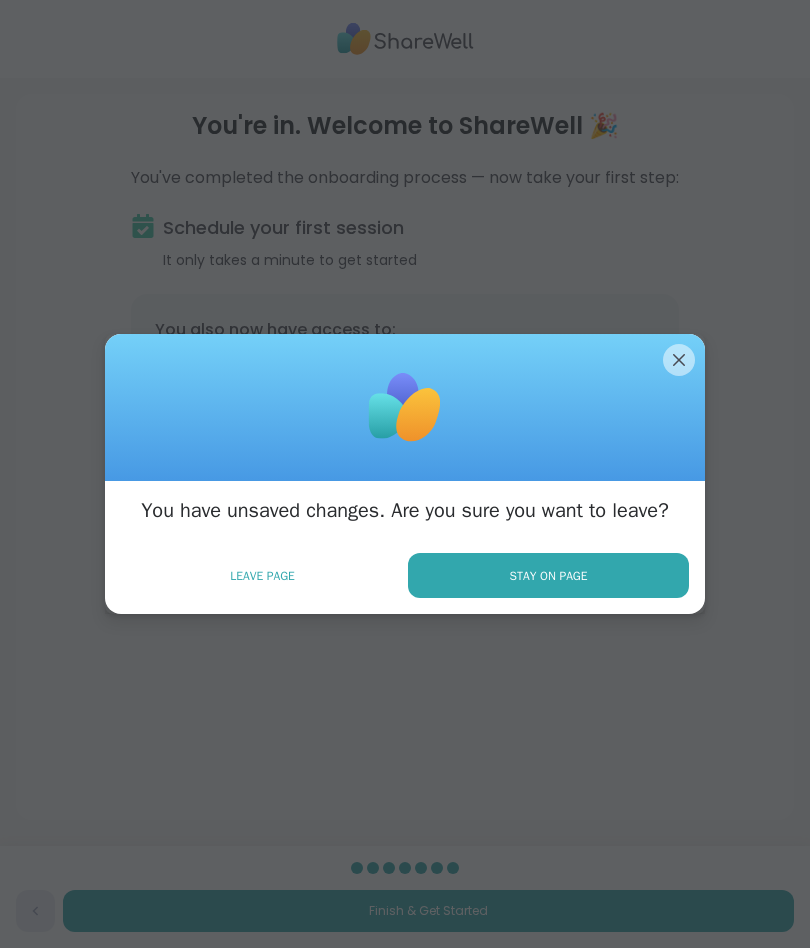 click on "Leave Page" at bounding box center [262, 576] 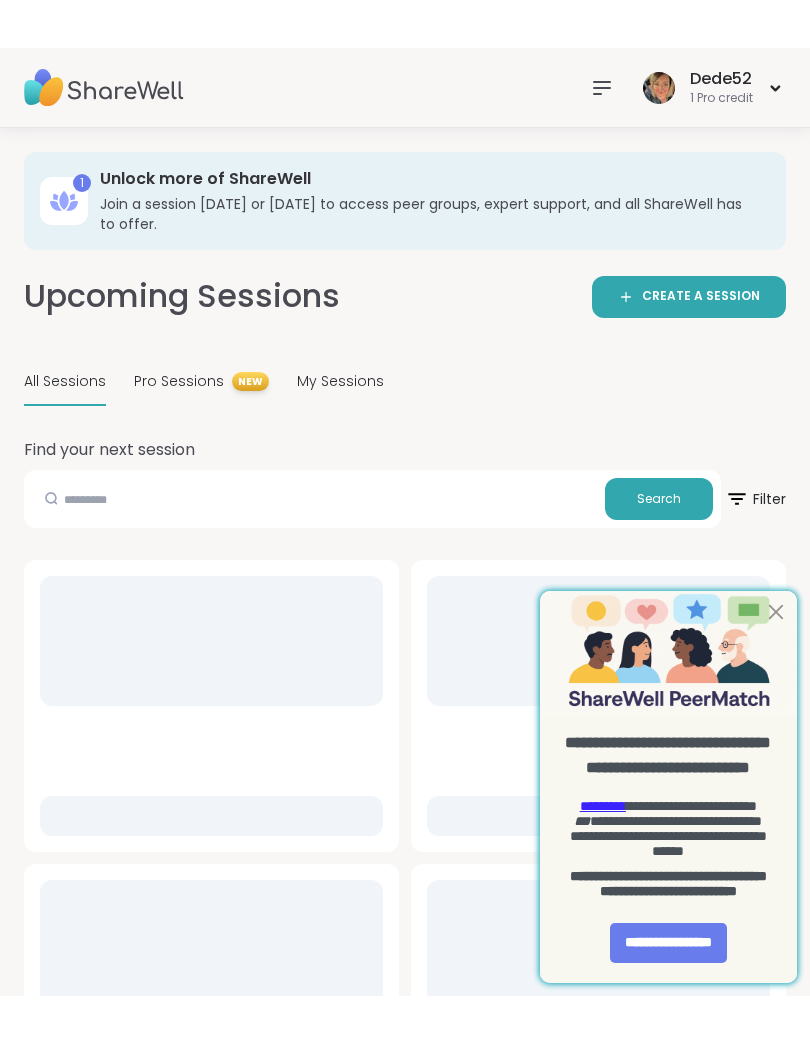scroll, scrollTop: 0, scrollLeft: 0, axis: both 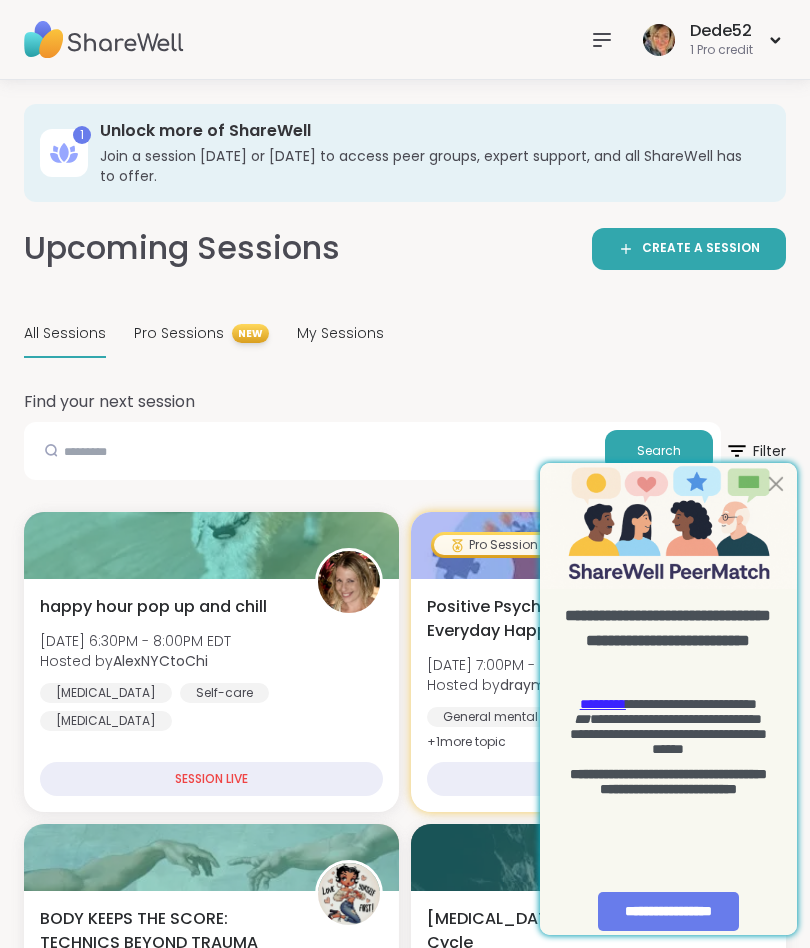 click on "**********" at bounding box center (669, 911) 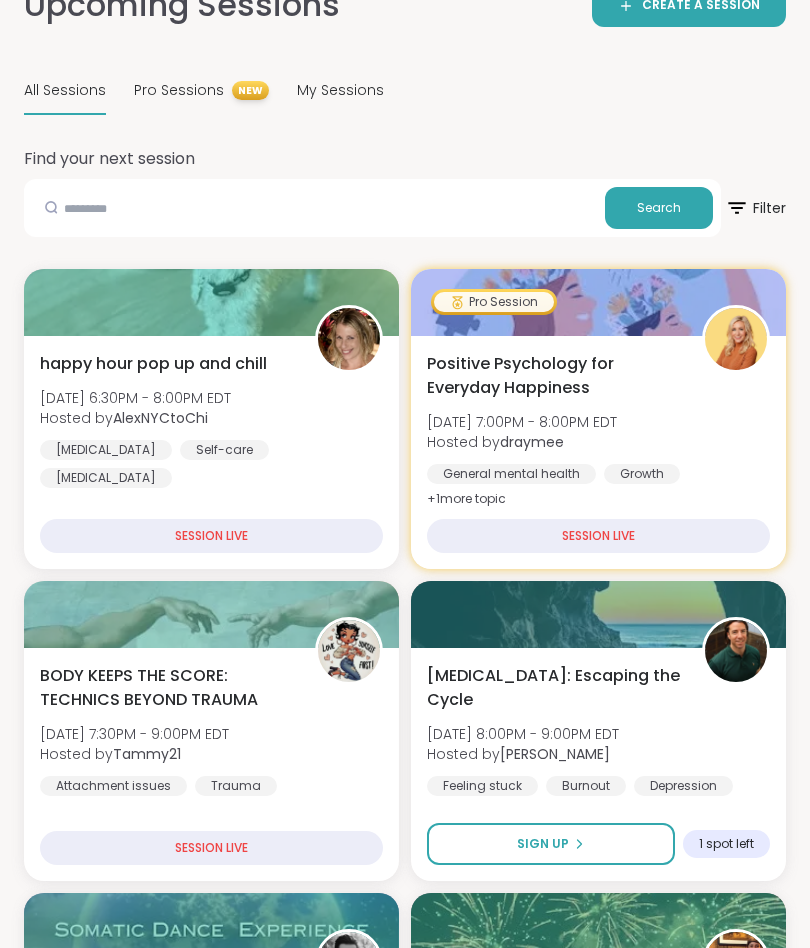 scroll, scrollTop: 231, scrollLeft: 0, axis: vertical 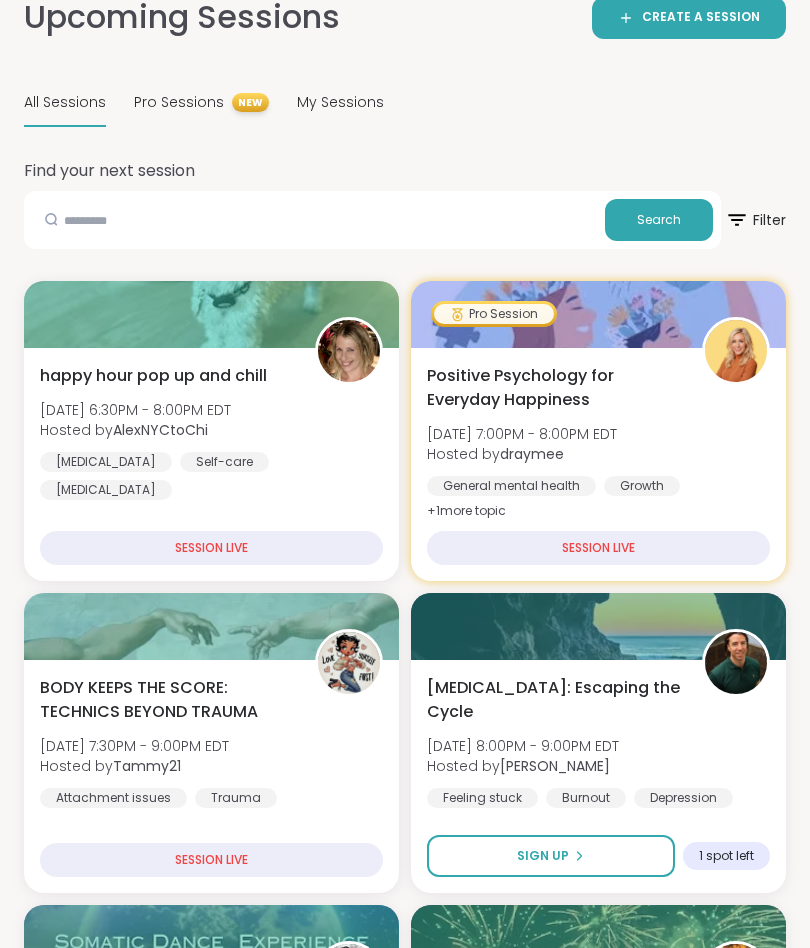 click on "SESSION LIVE" at bounding box center [211, 548] 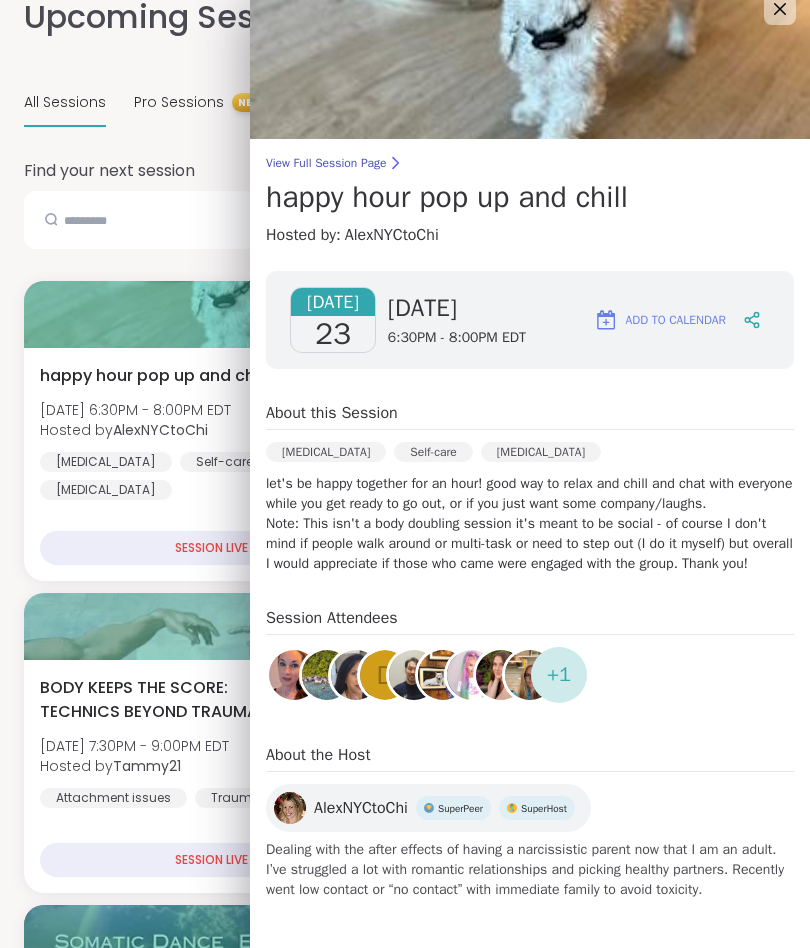 scroll, scrollTop: 41, scrollLeft: 0, axis: vertical 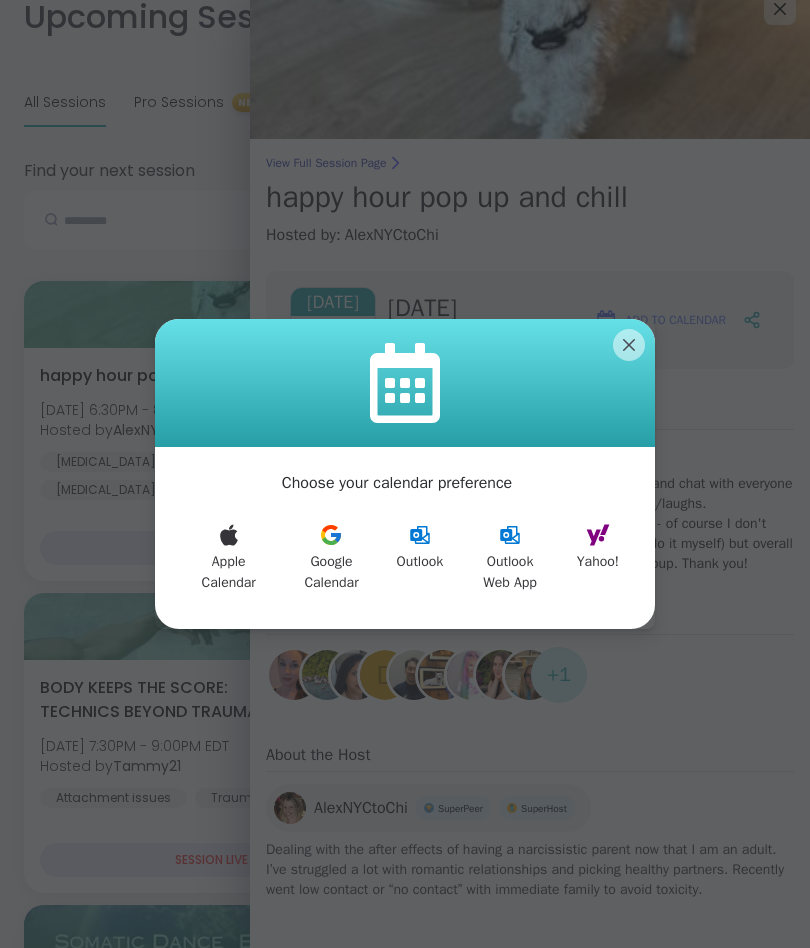 click 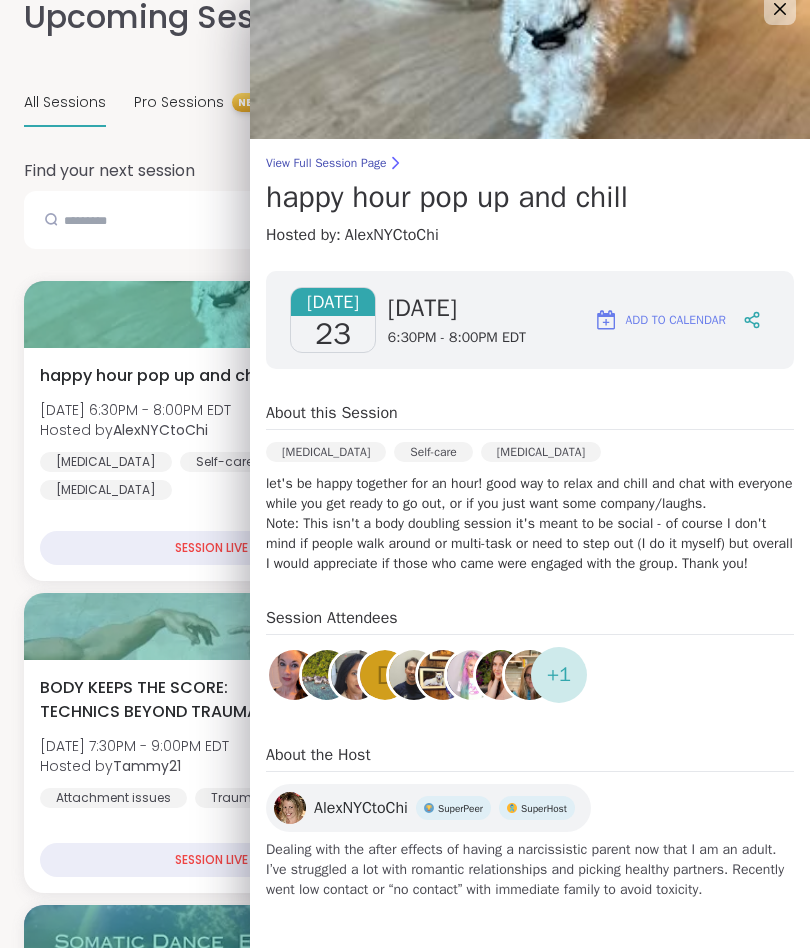 click on "View Full Session Page" at bounding box center (530, 163) 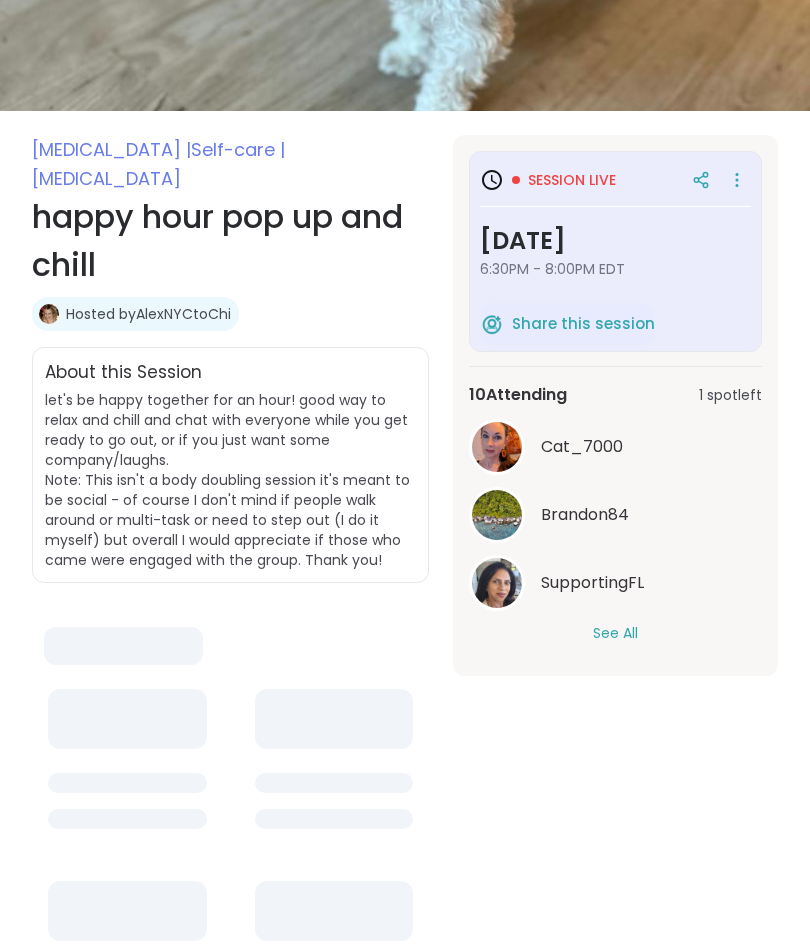 scroll, scrollTop: 0, scrollLeft: 0, axis: both 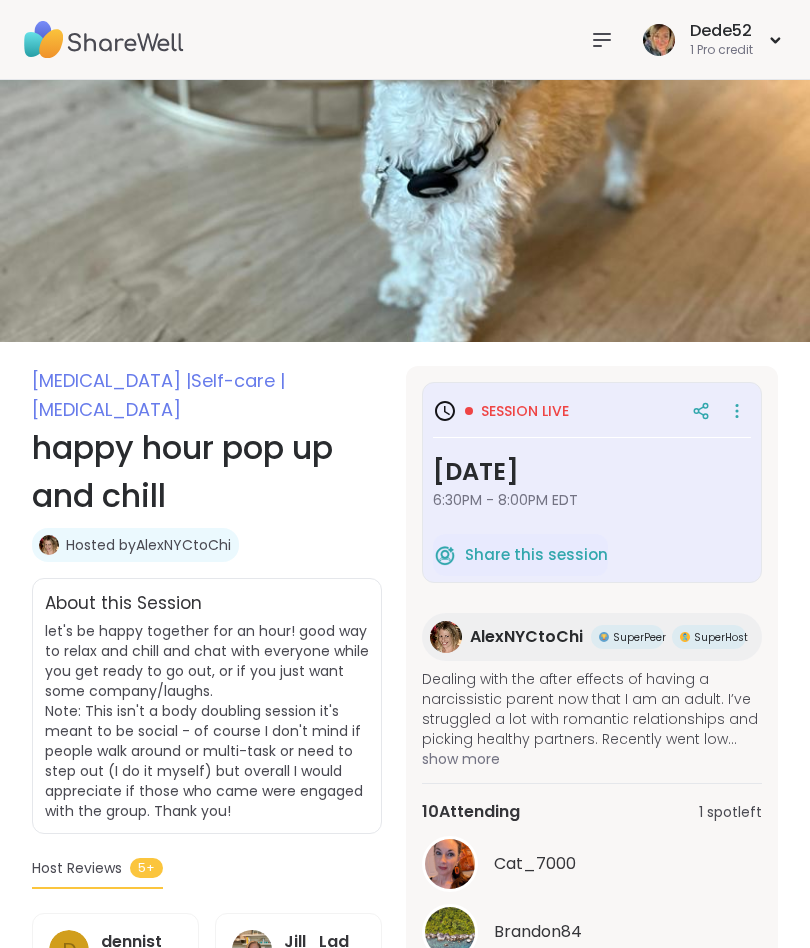 click on "Session live" at bounding box center [592, 411] 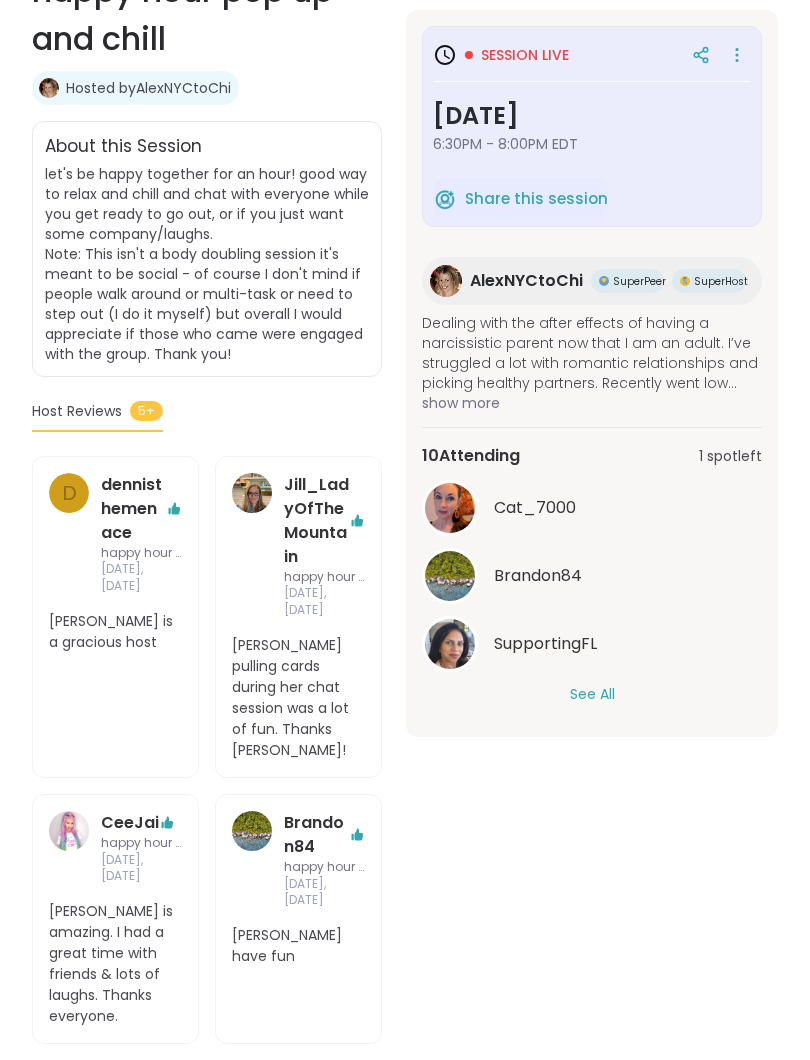 scroll, scrollTop: 455, scrollLeft: 0, axis: vertical 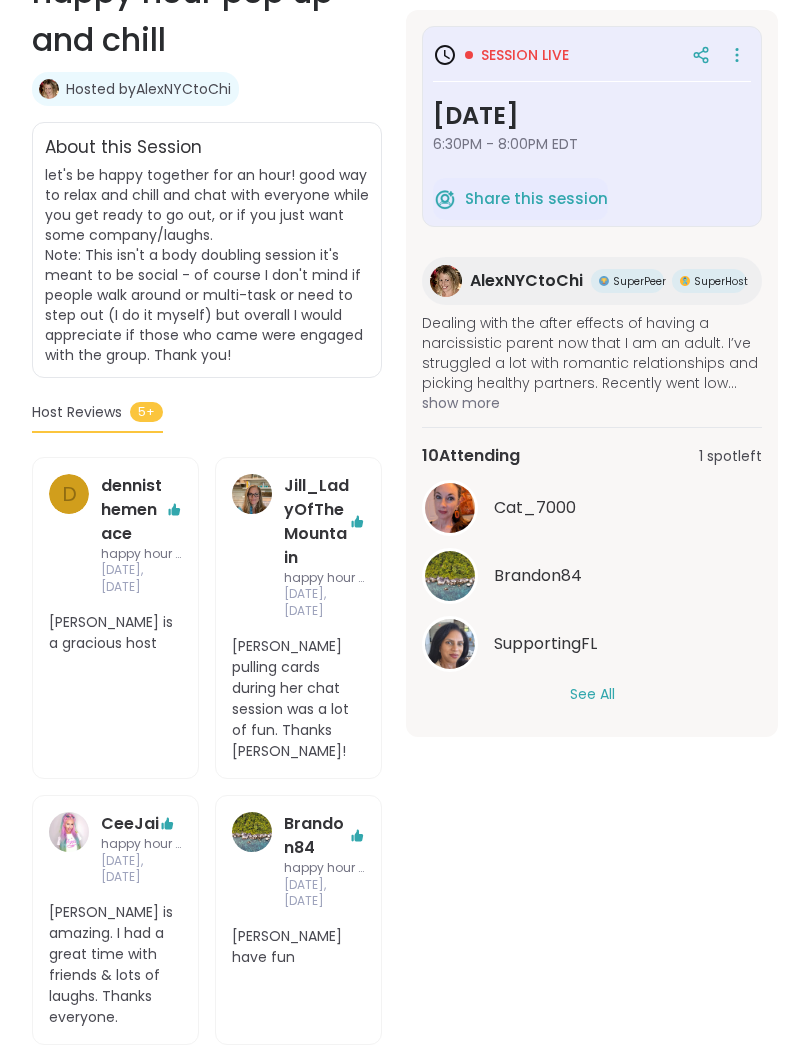 click on "1   spot  left" at bounding box center (730, 456) 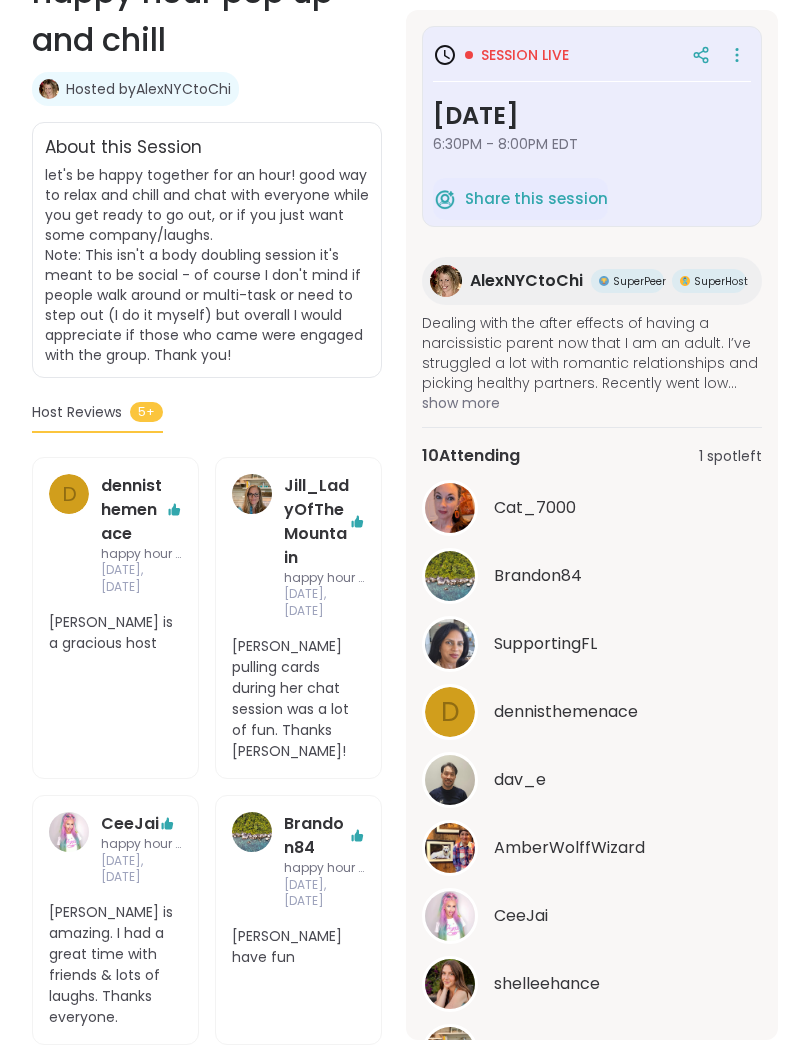 scroll, scrollTop: 0, scrollLeft: 0, axis: both 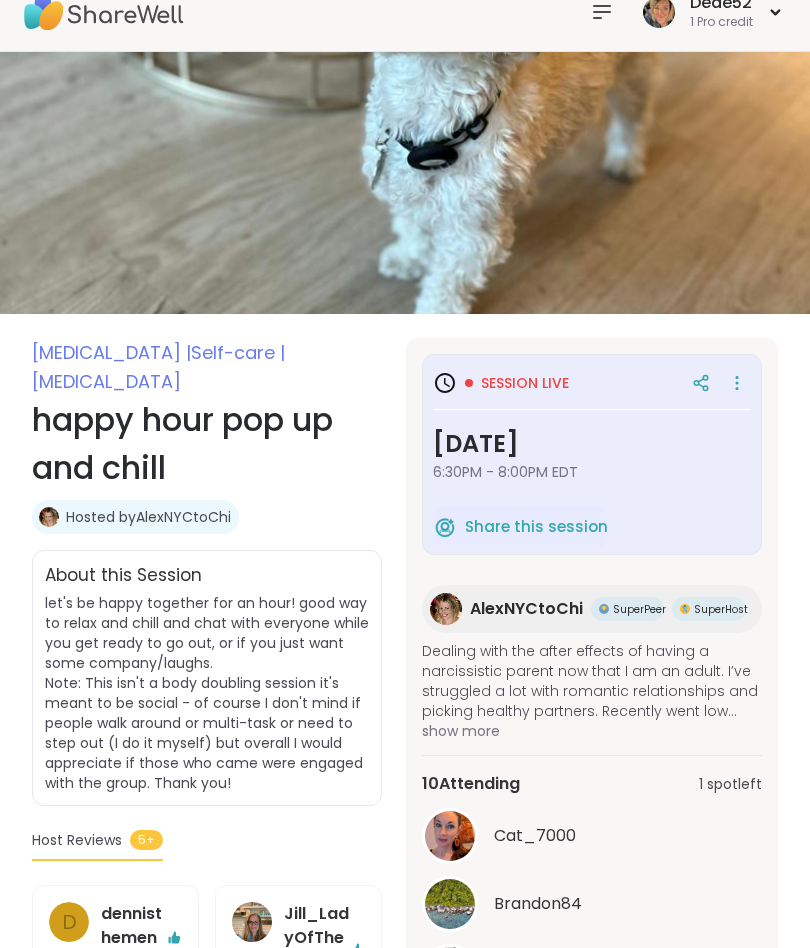 click 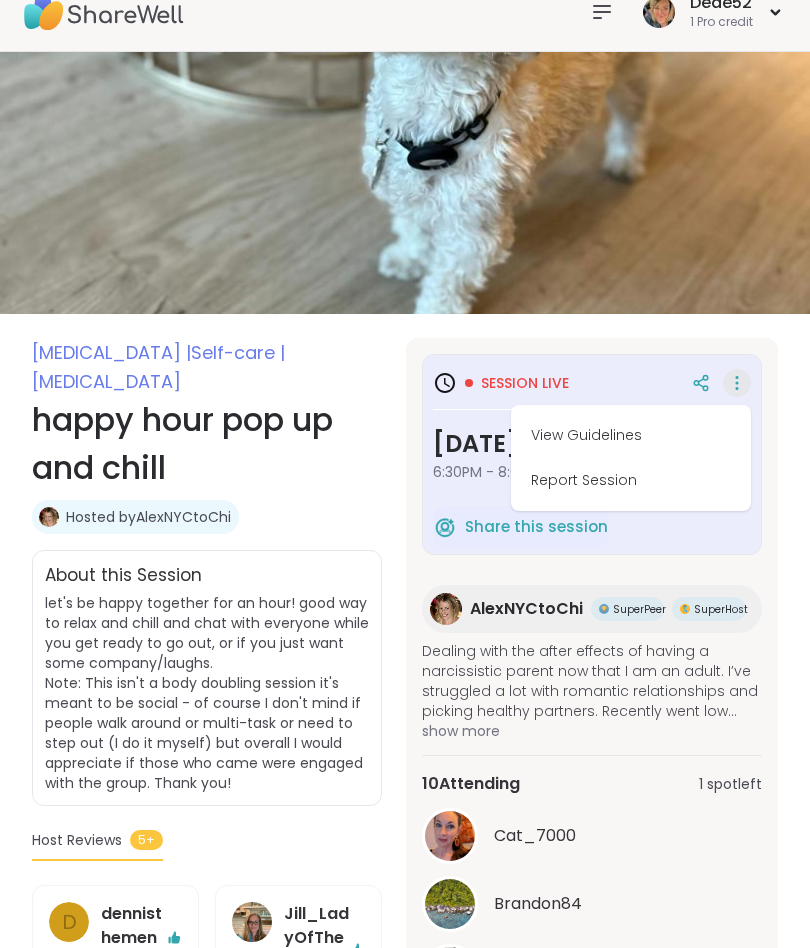 click on "View Guidelines" at bounding box center (631, 435) 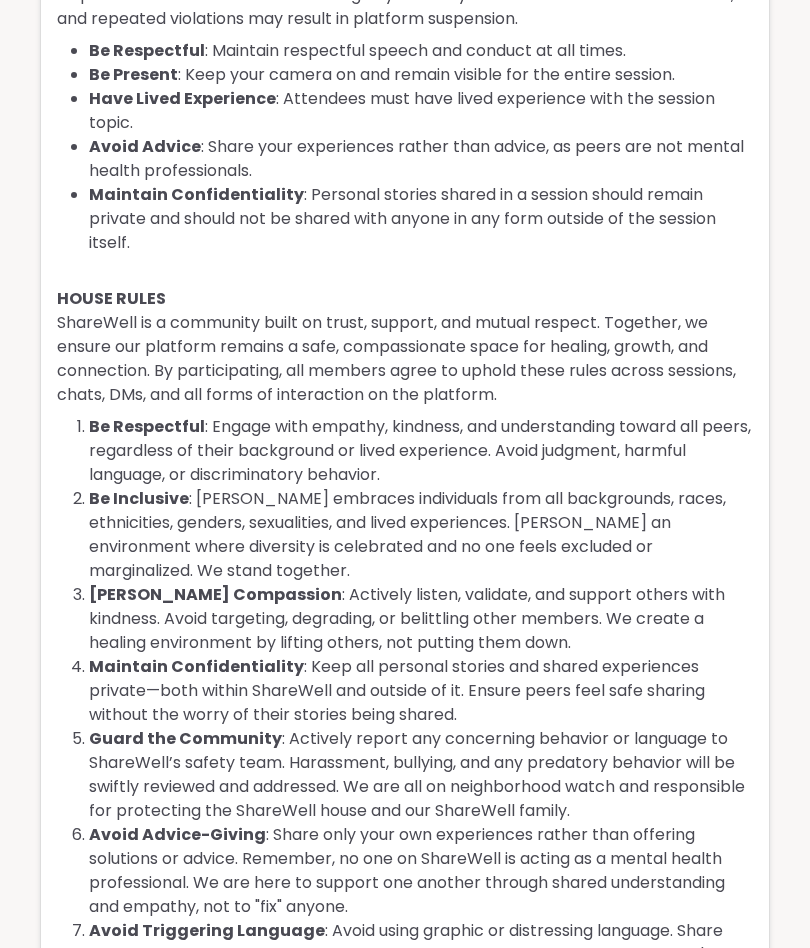 scroll, scrollTop: 0, scrollLeft: 0, axis: both 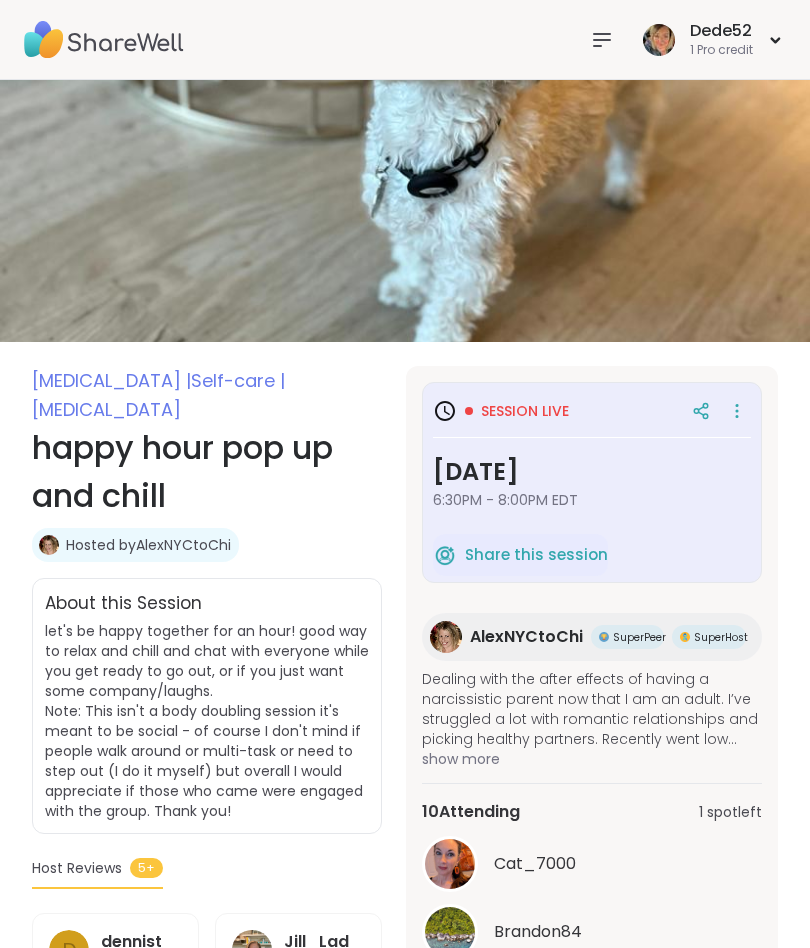click on "Share this session" at bounding box center (536, 555) 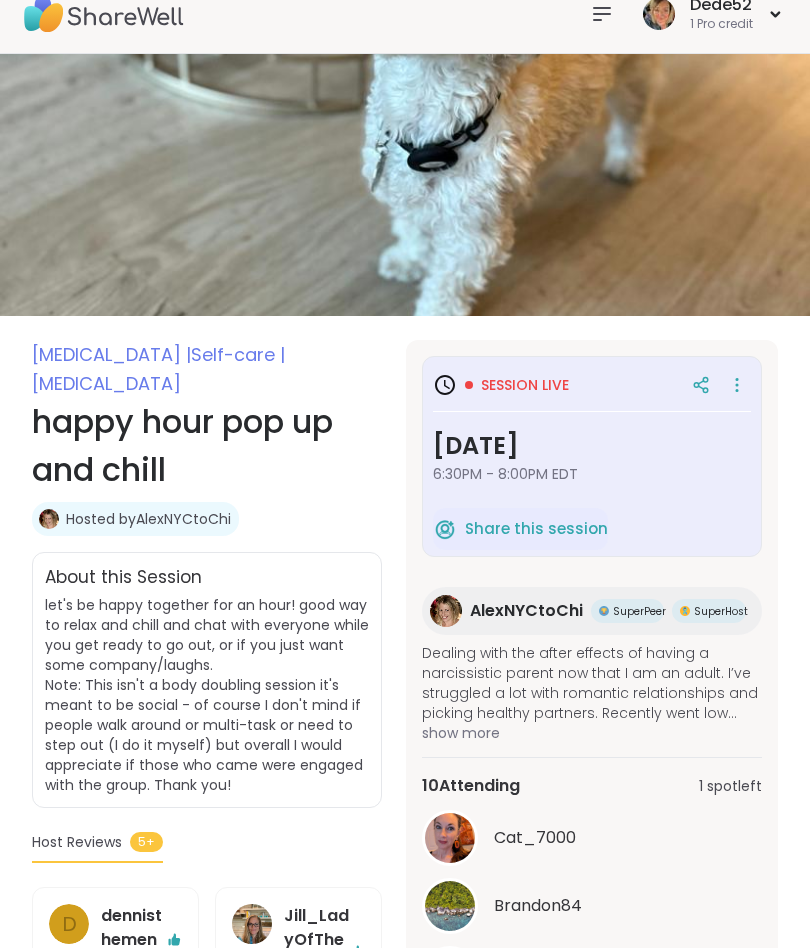 scroll, scrollTop: 0, scrollLeft: 0, axis: both 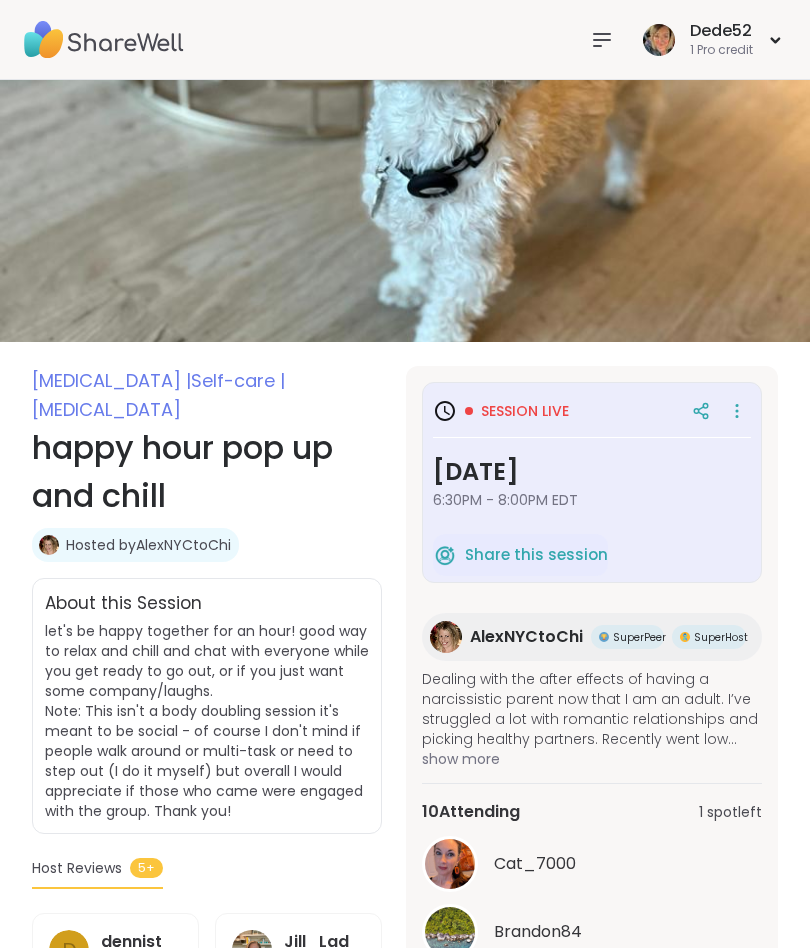 click on "Dede52 1 Pro credit" at bounding box center [712, 39] 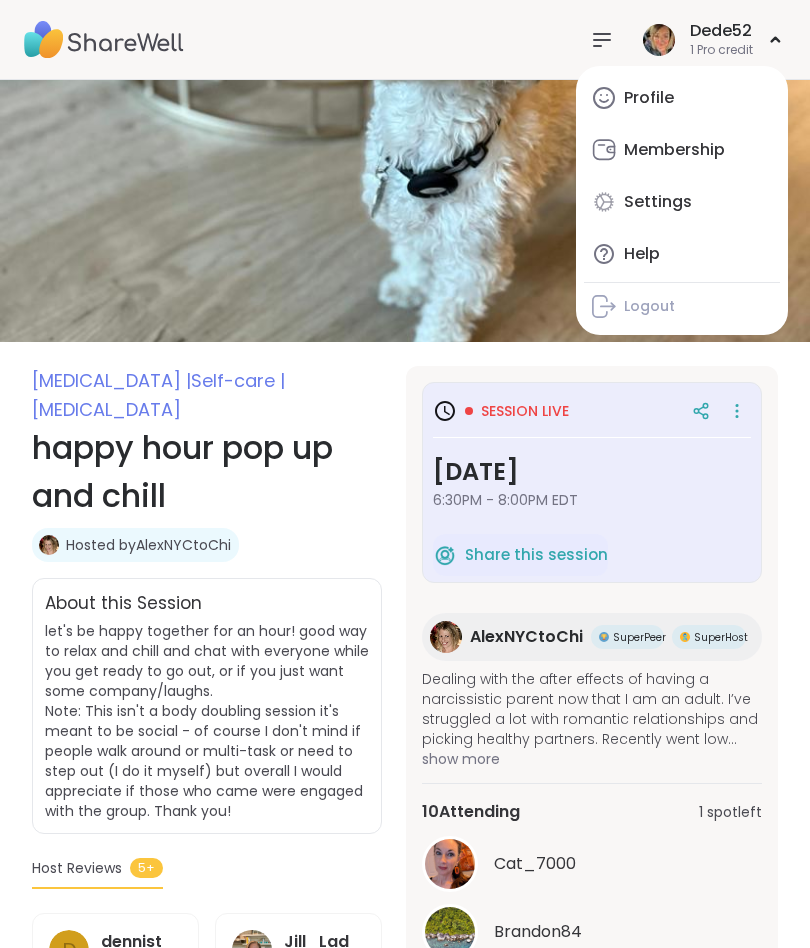 click 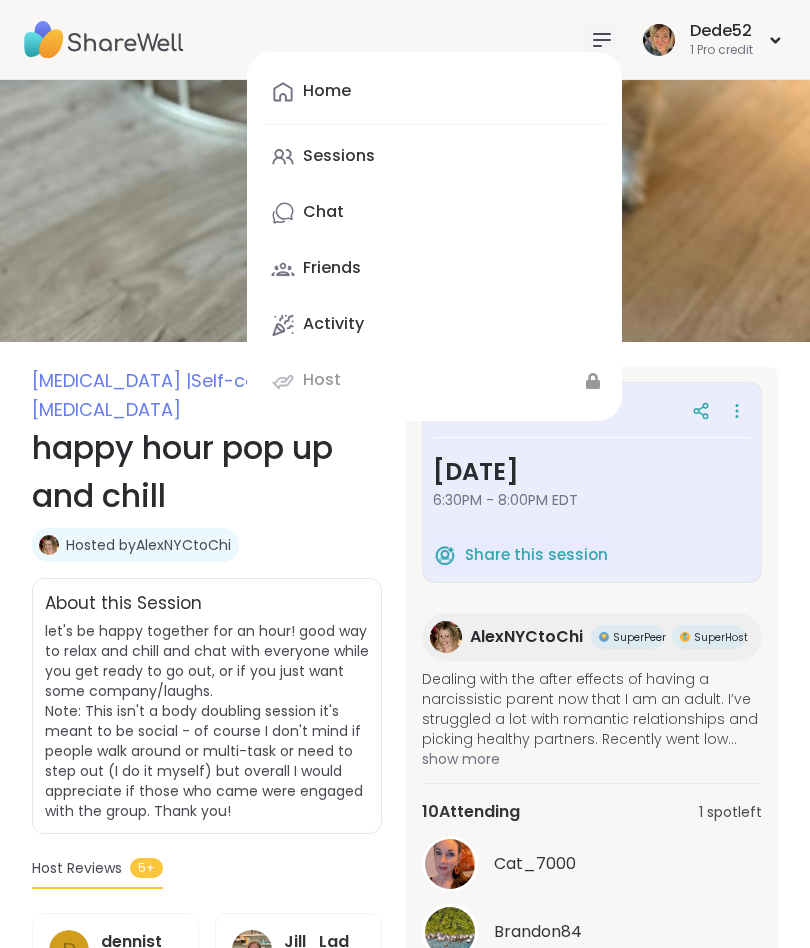 click on "Chat" at bounding box center [434, 213] 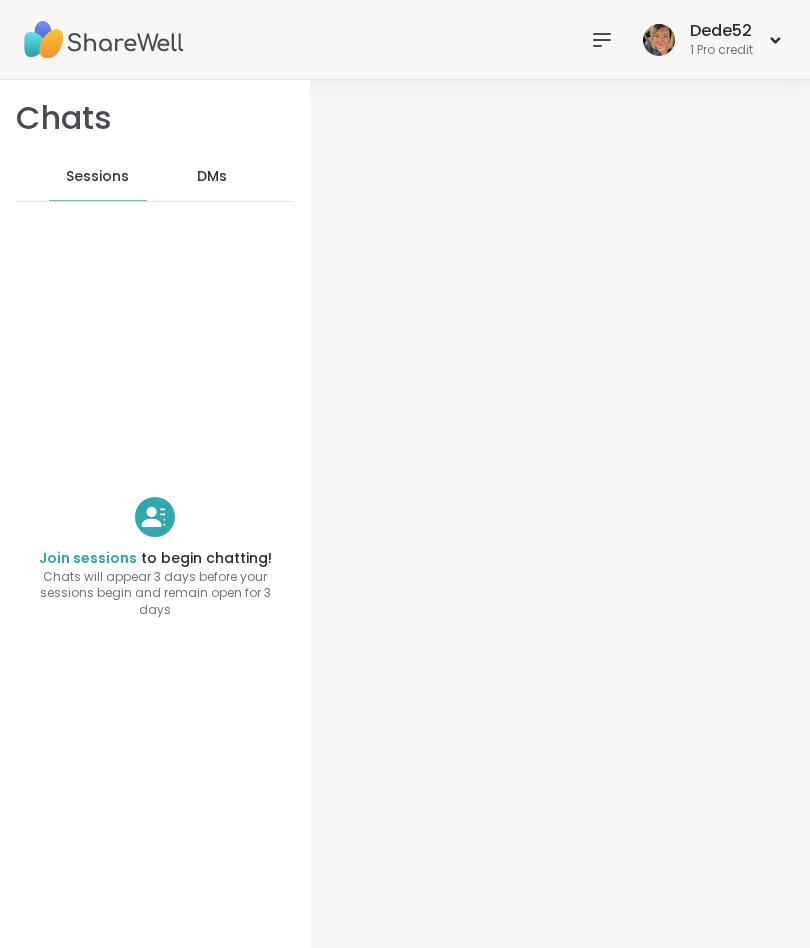 scroll, scrollTop: 0, scrollLeft: 0, axis: both 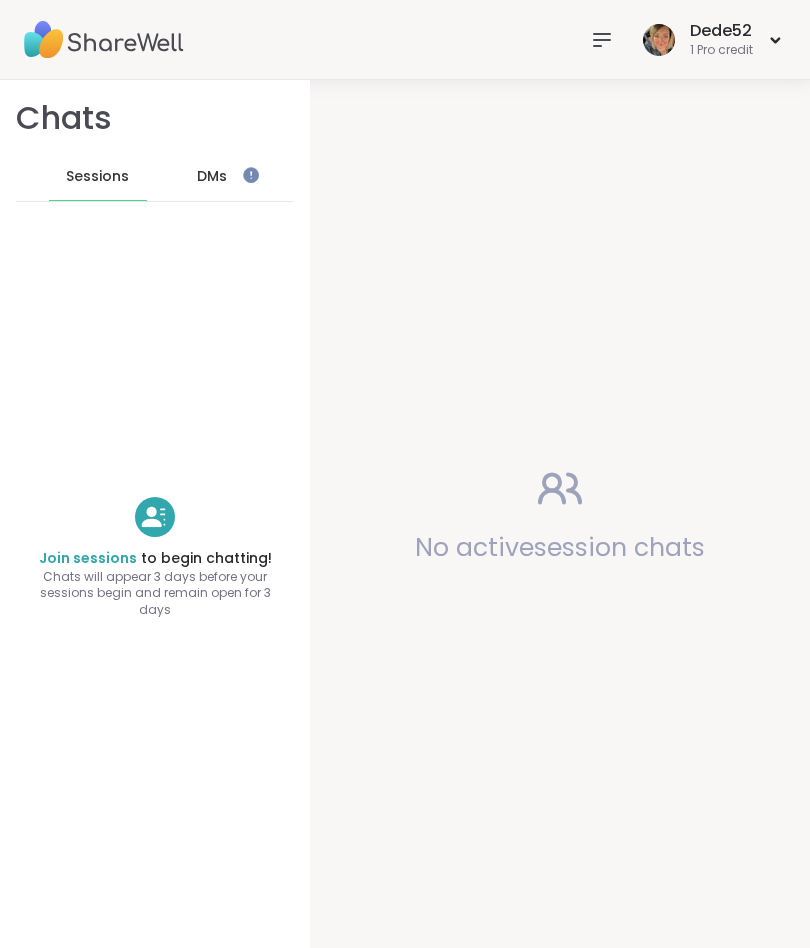click on "DMs" at bounding box center (212, 177) 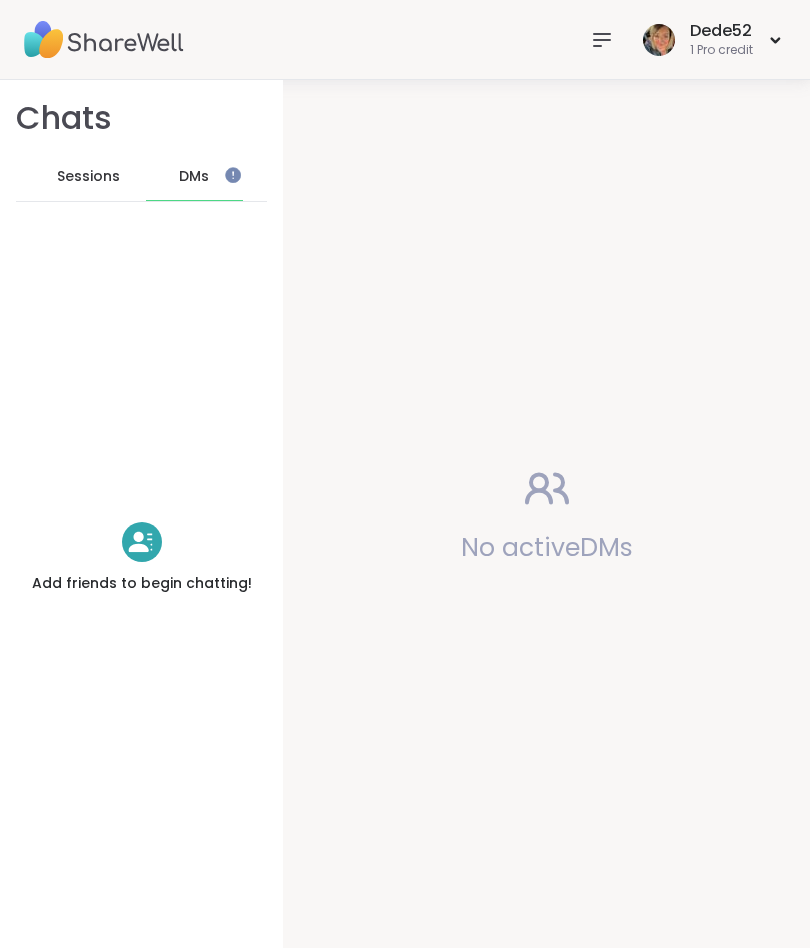 click 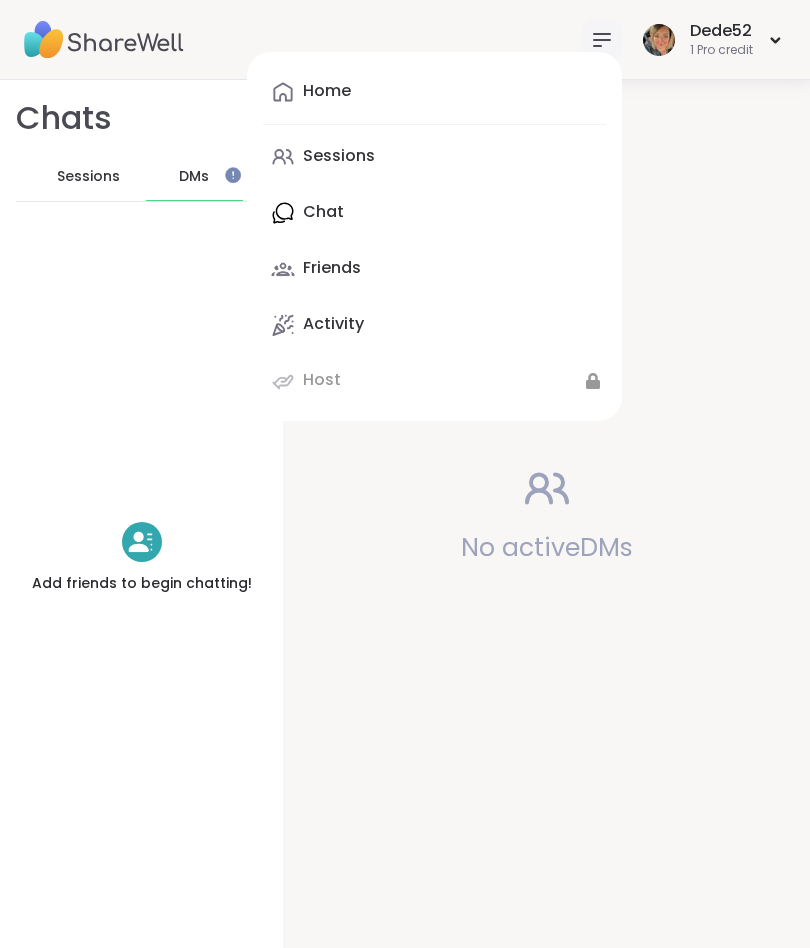 scroll, scrollTop: 0, scrollLeft: 0, axis: both 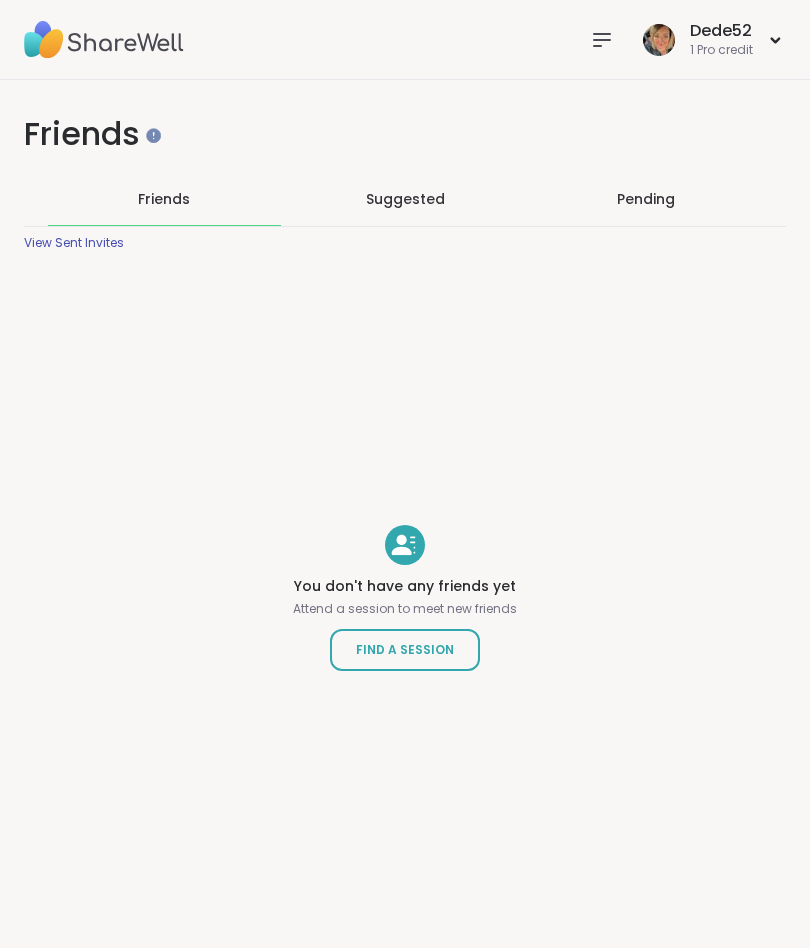 click on "Find a Session" at bounding box center [405, 650] 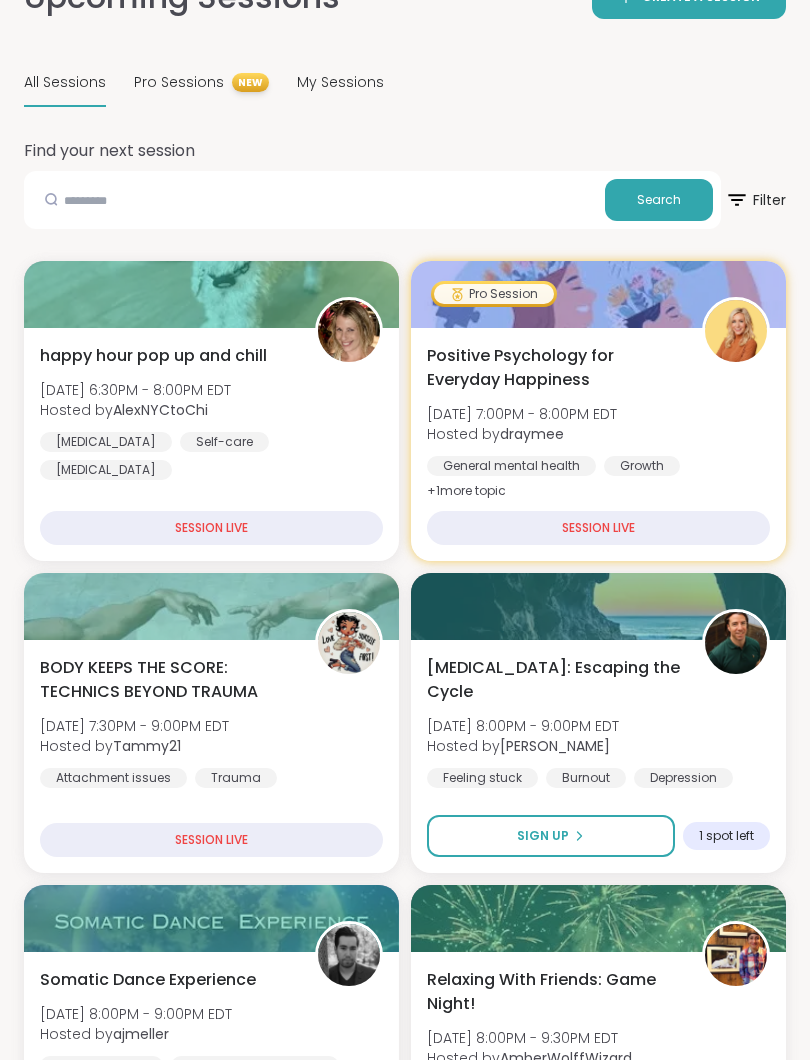 scroll, scrollTop: 264, scrollLeft: 0, axis: vertical 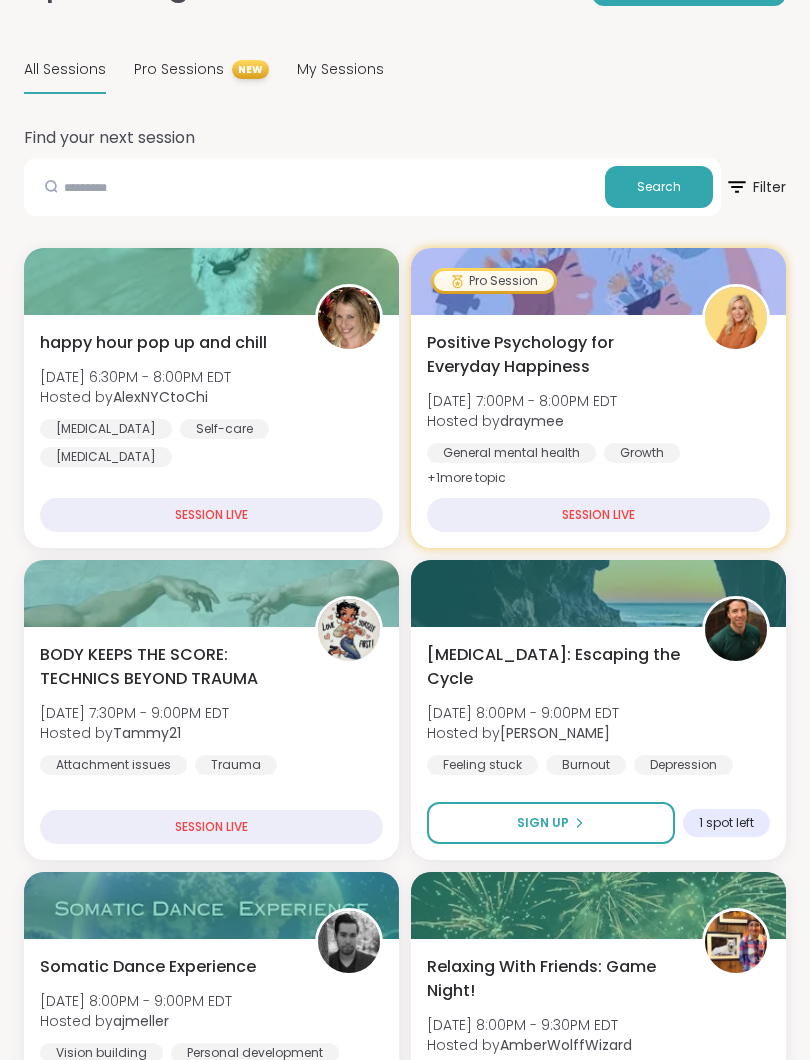 click on "SESSION LIVE" at bounding box center (598, 515) 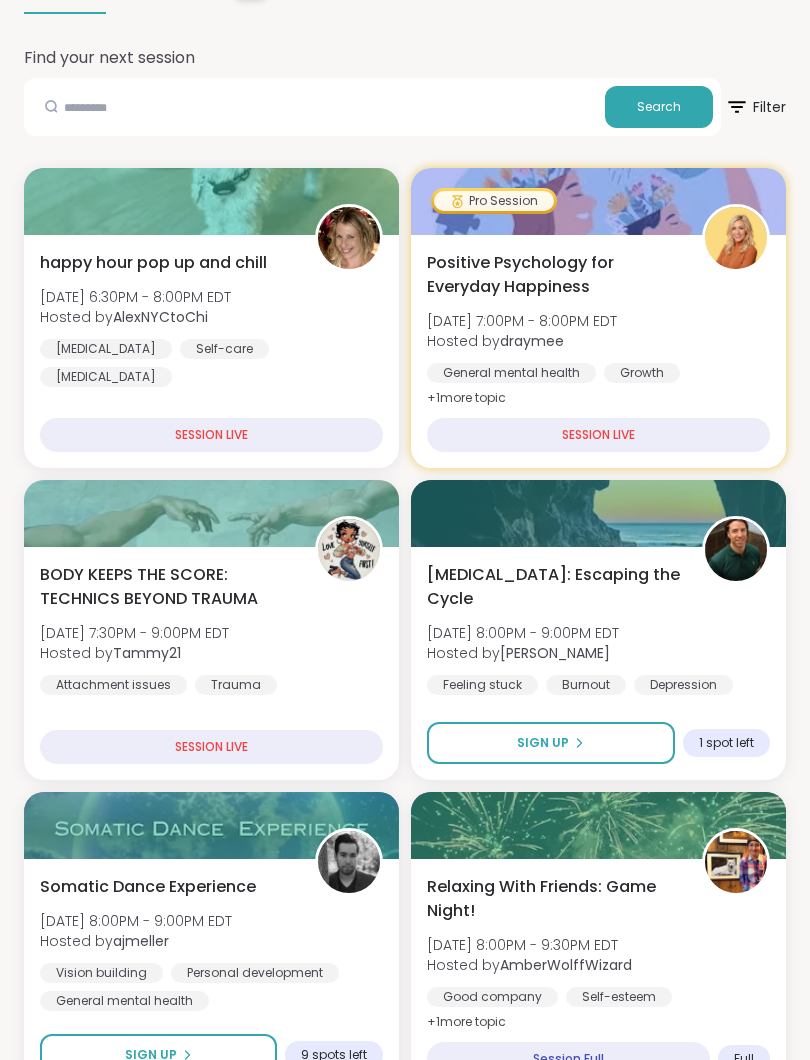 scroll, scrollTop: 344, scrollLeft: 0, axis: vertical 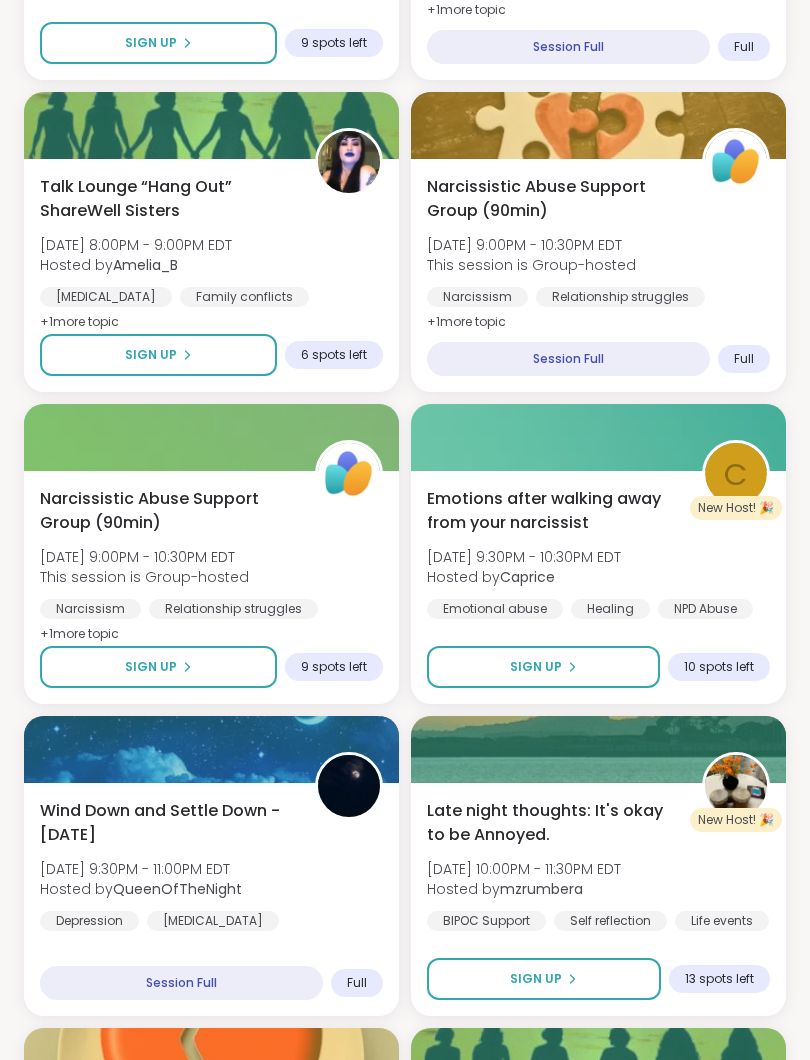 click on "Sign Up" at bounding box center [544, 979] 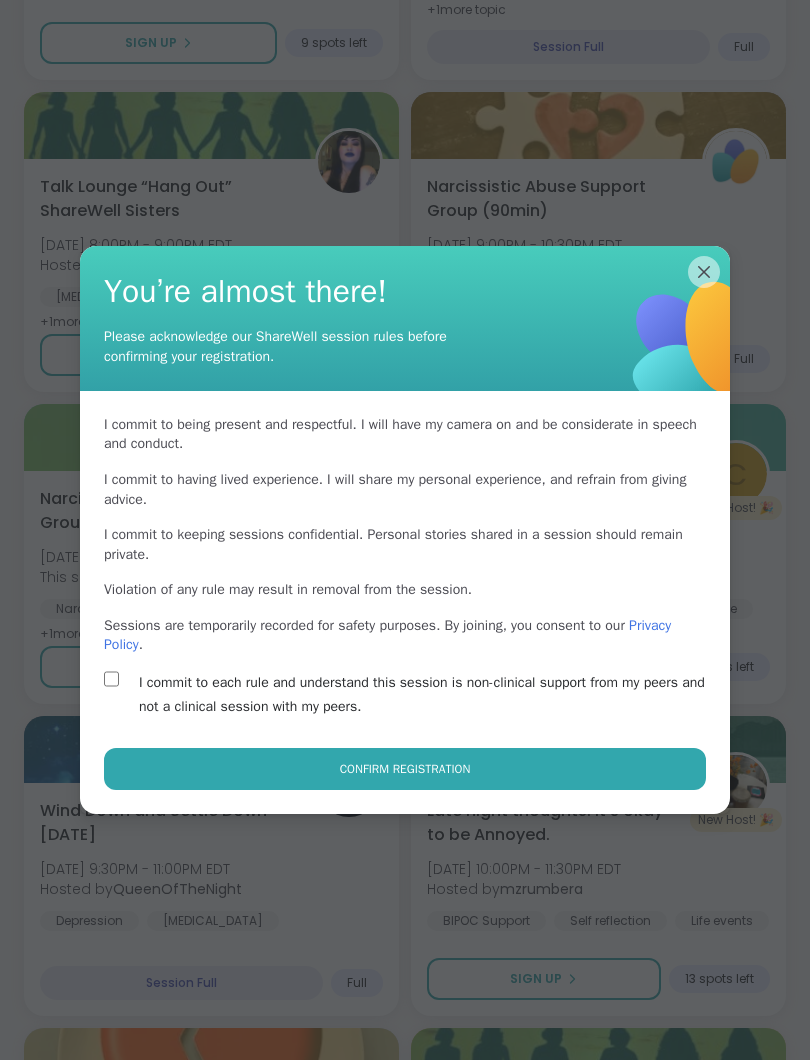click on "Confirm Registration" at bounding box center [405, 769] 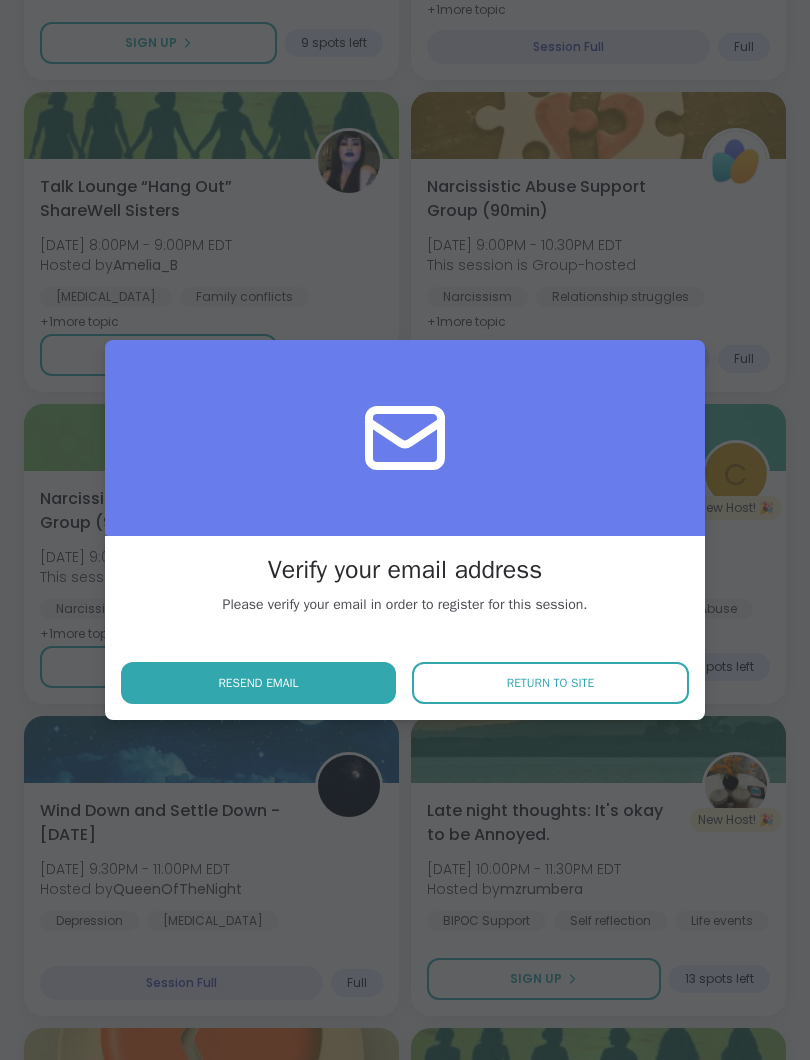 click on "Resend email" at bounding box center [258, 683] 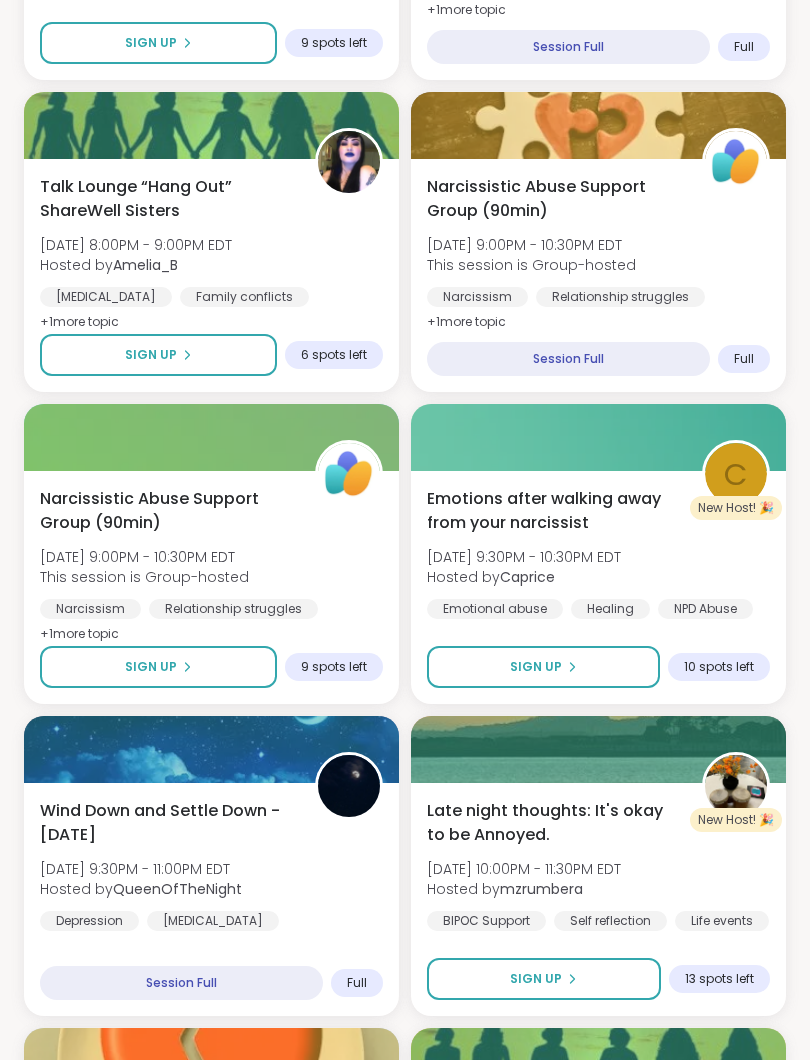 click on "Sign Up" at bounding box center [536, 667] 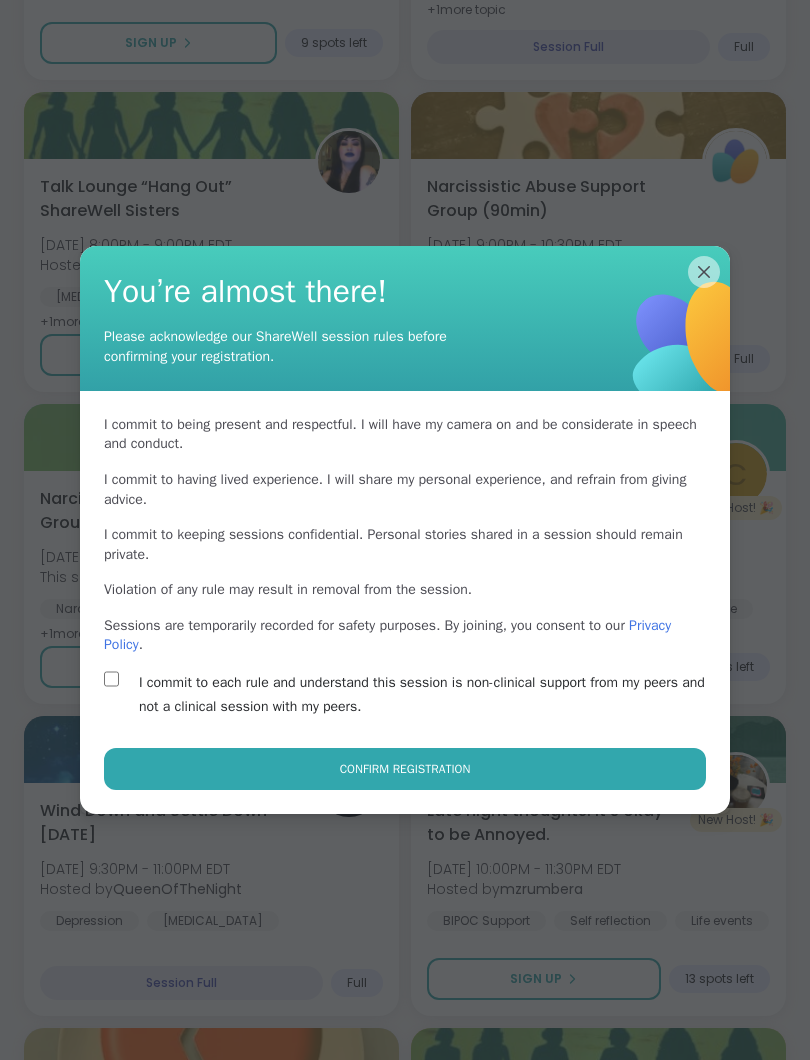 click on "Confirm Registration" at bounding box center (405, 769) 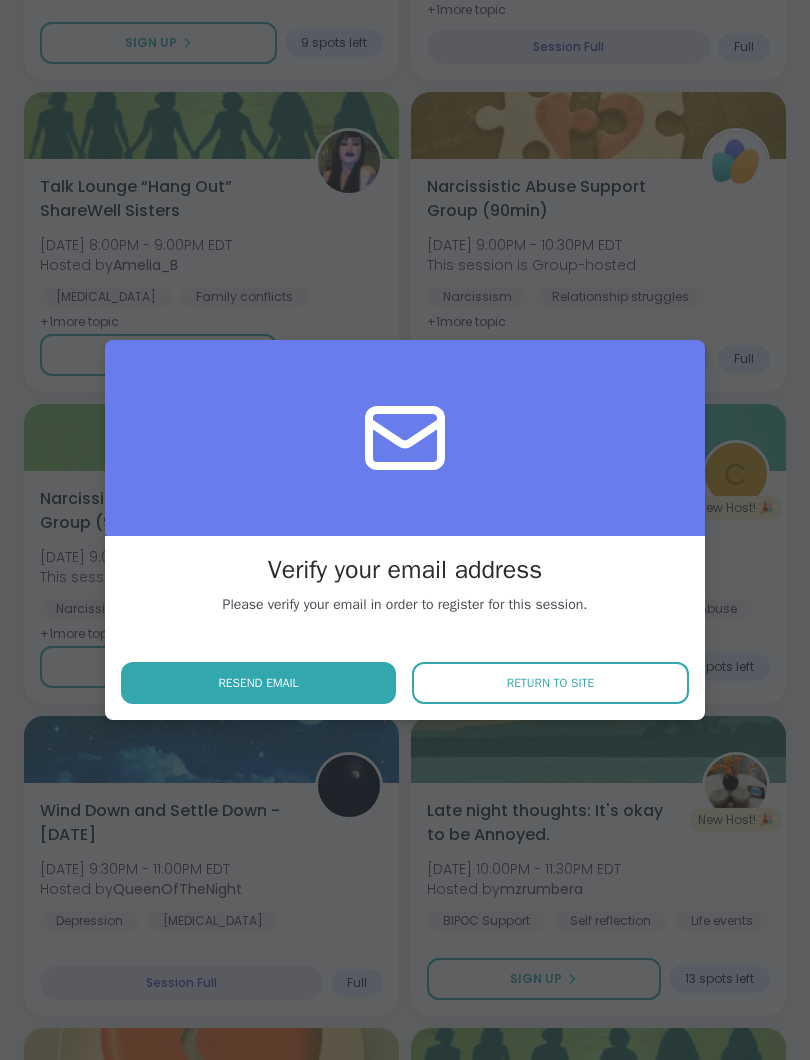 click on "Return to site" at bounding box center (551, 683) 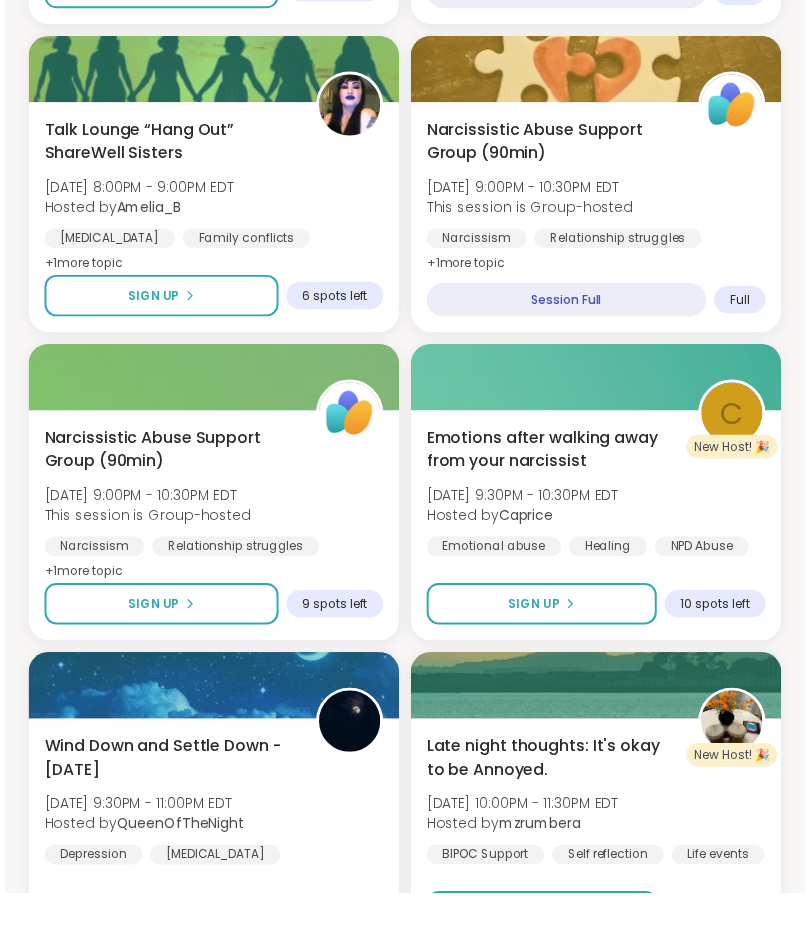 scroll, scrollTop: 1412, scrollLeft: 0, axis: vertical 